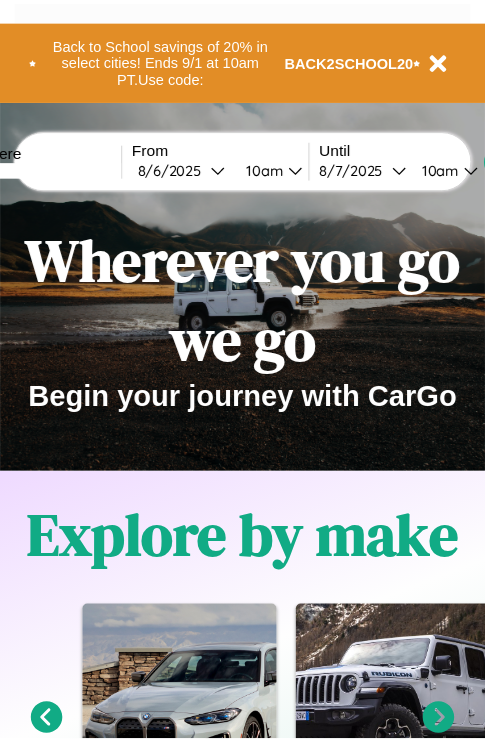 scroll, scrollTop: 0, scrollLeft: 0, axis: both 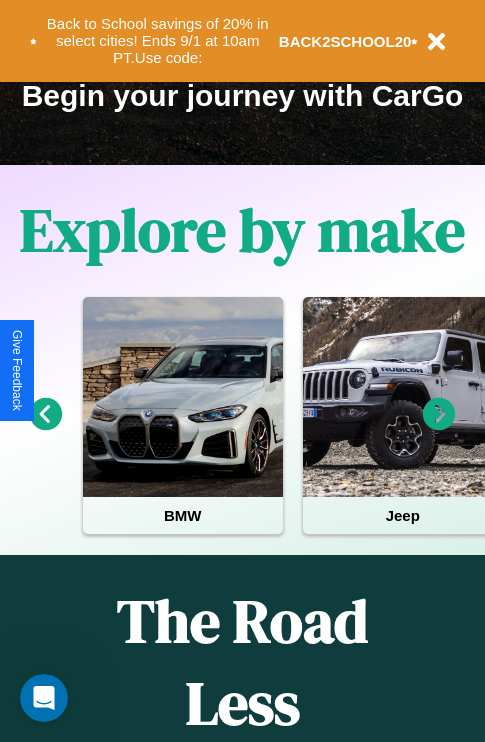 click 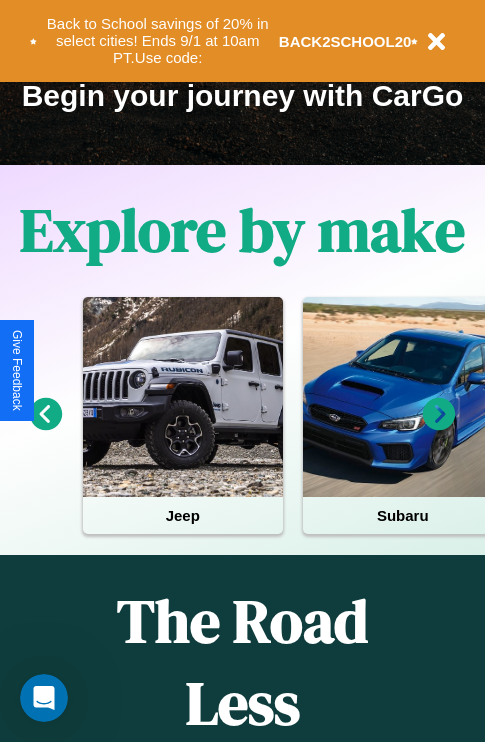 click 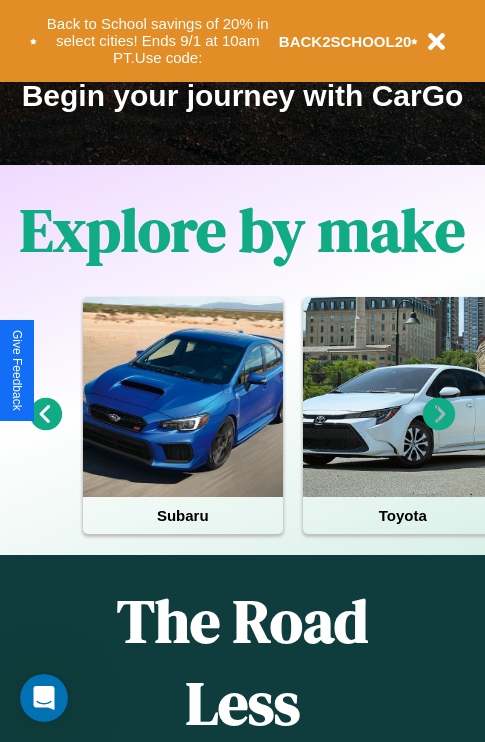 click 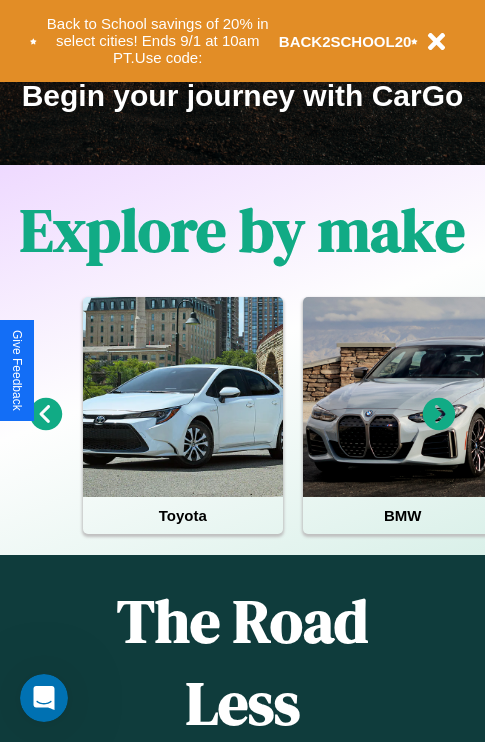 click 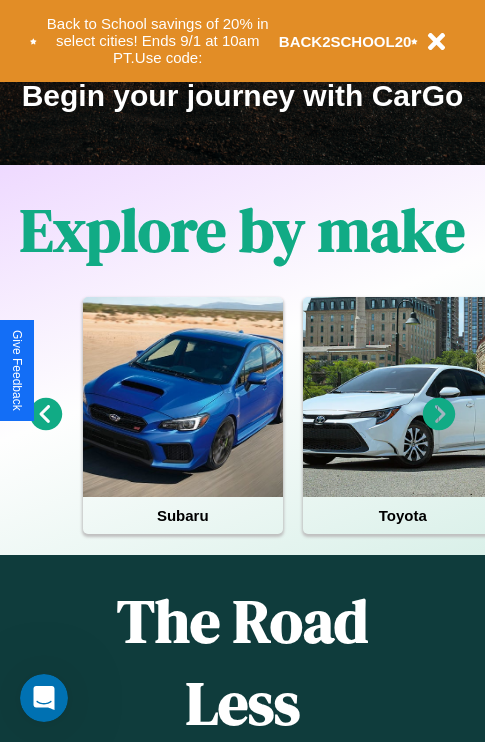 click 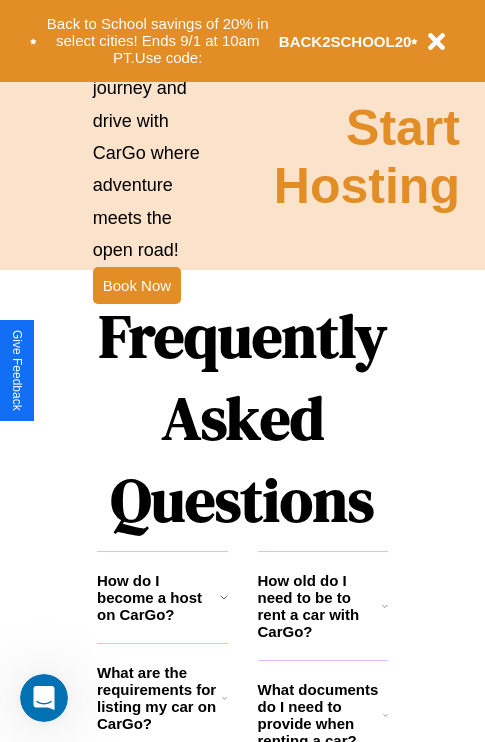 scroll, scrollTop: 2423, scrollLeft: 0, axis: vertical 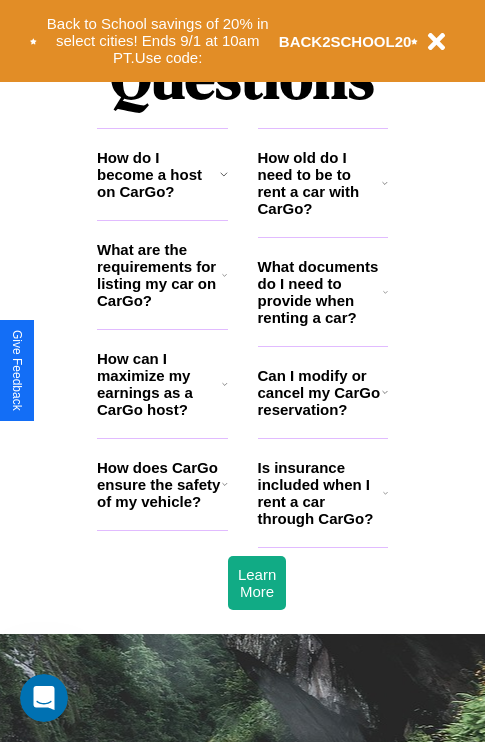 click on "How does CarGo ensure the safety of my vehicle?" at bounding box center (159, 484) 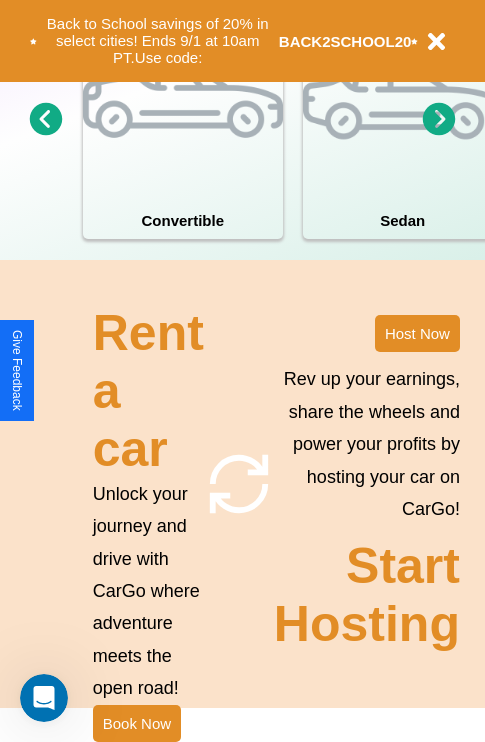 scroll, scrollTop: 1558, scrollLeft: 0, axis: vertical 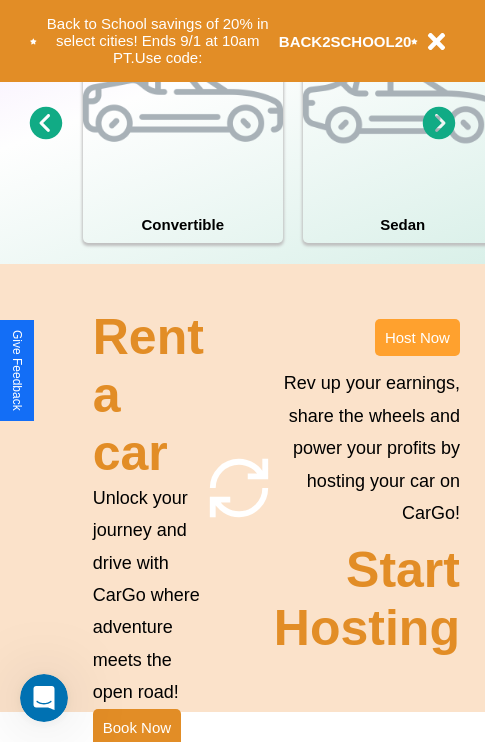 click on "Host Now" at bounding box center (417, 337) 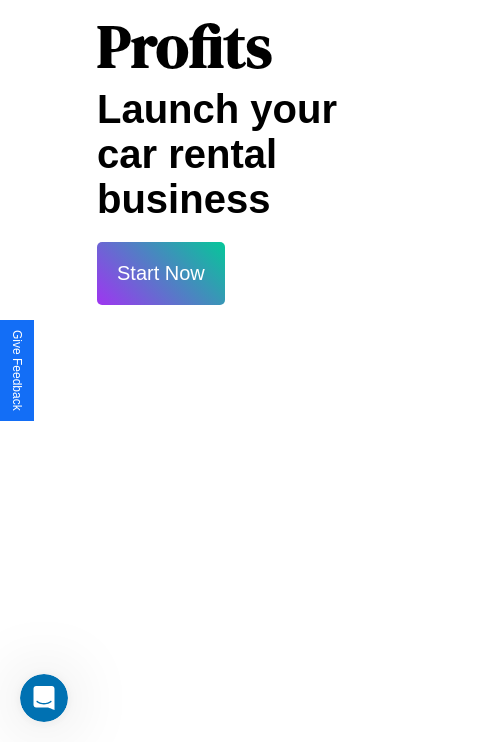 scroll, scrollTop: 3255, scrollLeft: 0, axis: vertical 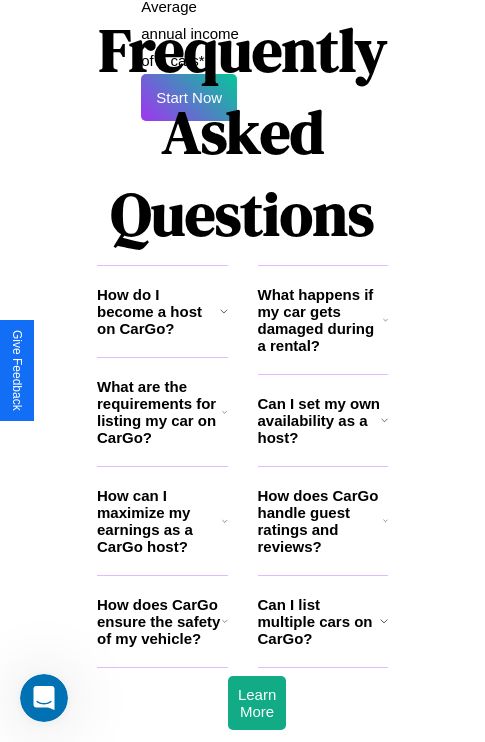 click on "What happens if my car gets damaged during a rental?" at bounding box center [320, 320] 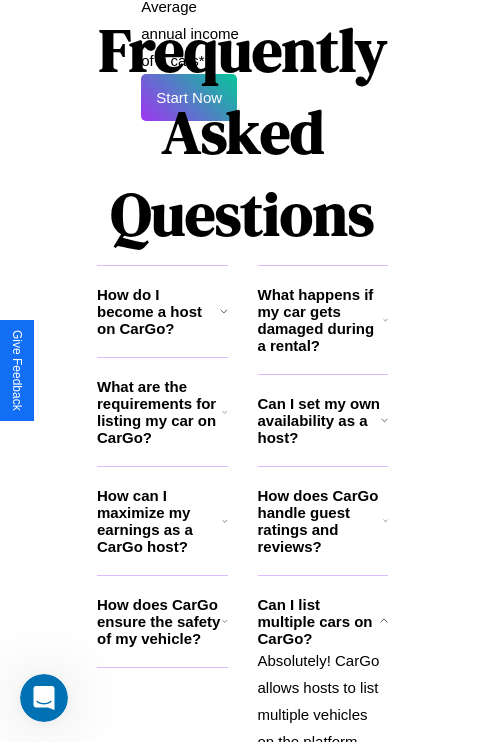 click 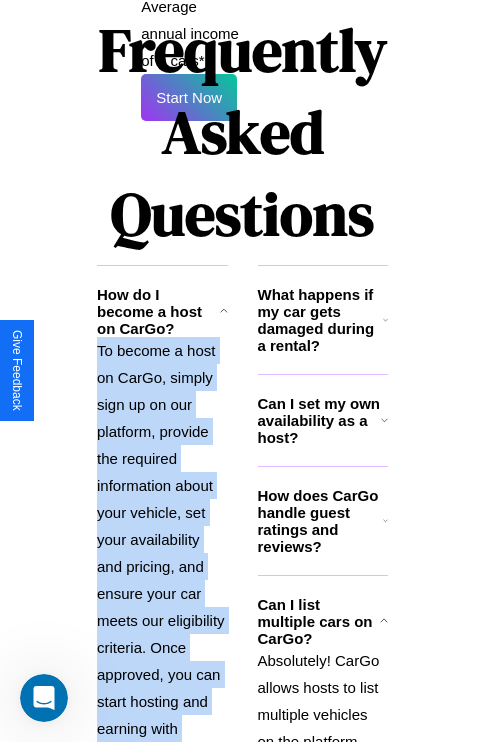 scroll, scrollTop: 3335, scrollLeft: 0, axis: vertical 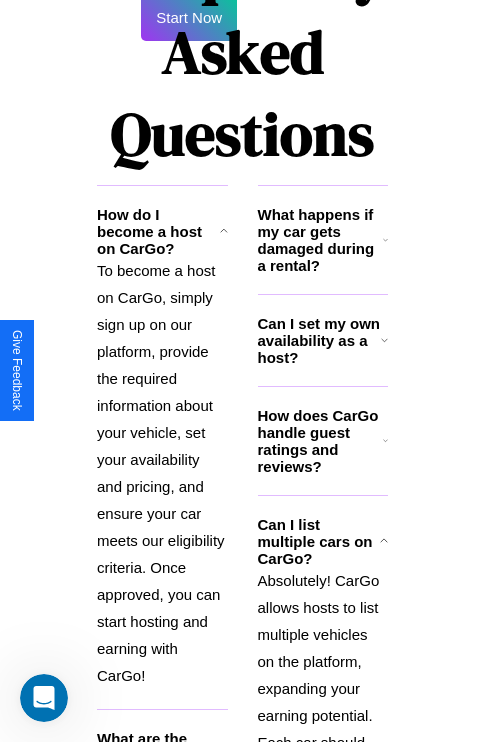 click 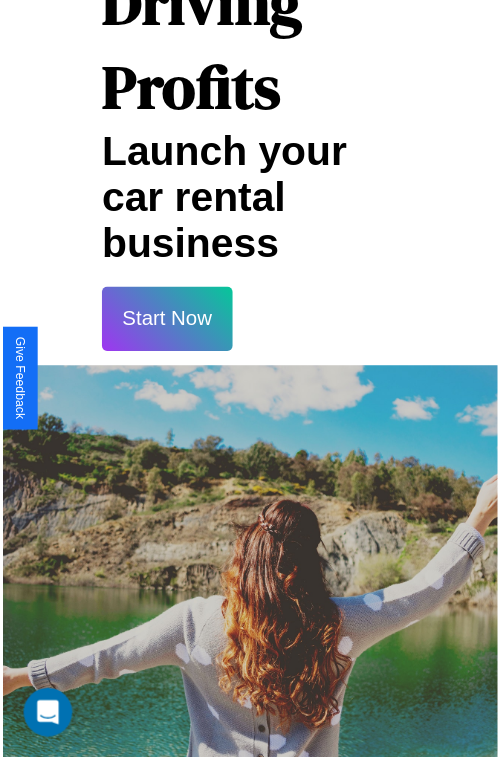 scroll, scrollTop: 35, scrollLeft: 0, axis: vertical 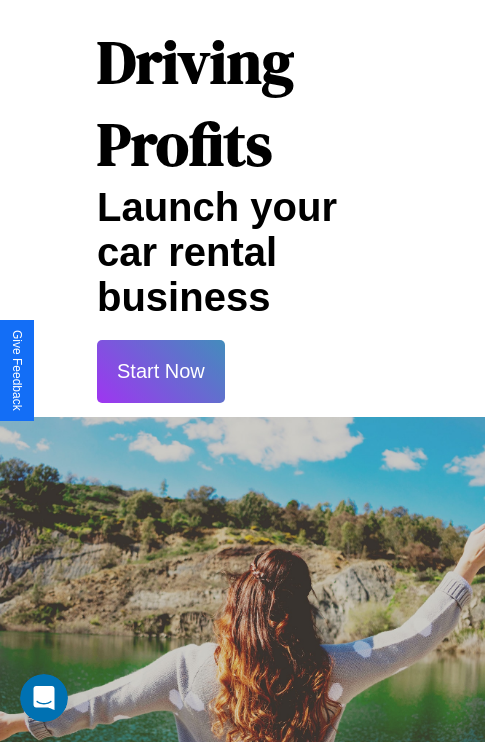 click on "Start Now" at bounding box center (161, 371) 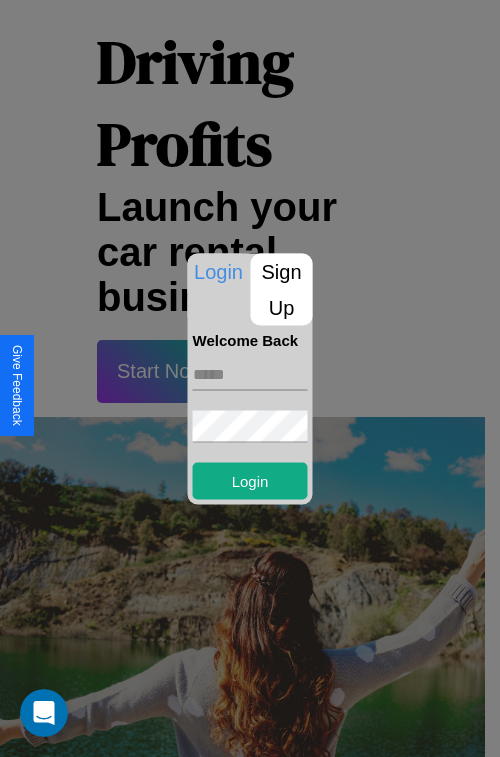 click at bounding box center [250, 374] 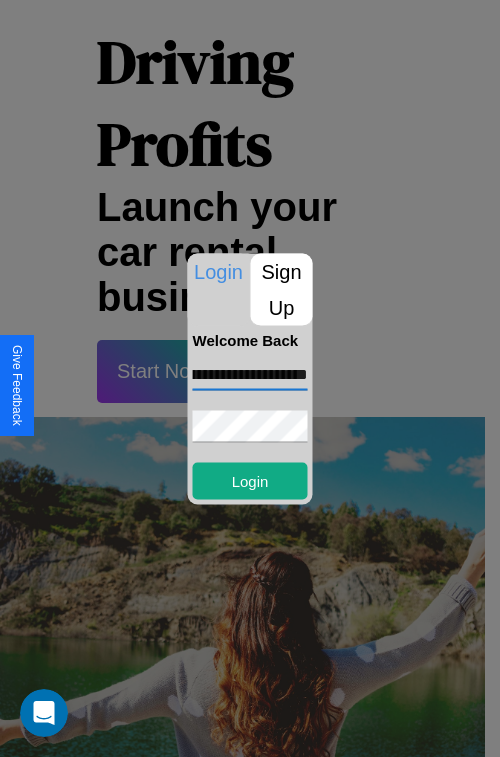 scroll, scrollTop: 0, scrollLeft: 89, axis: horizontal 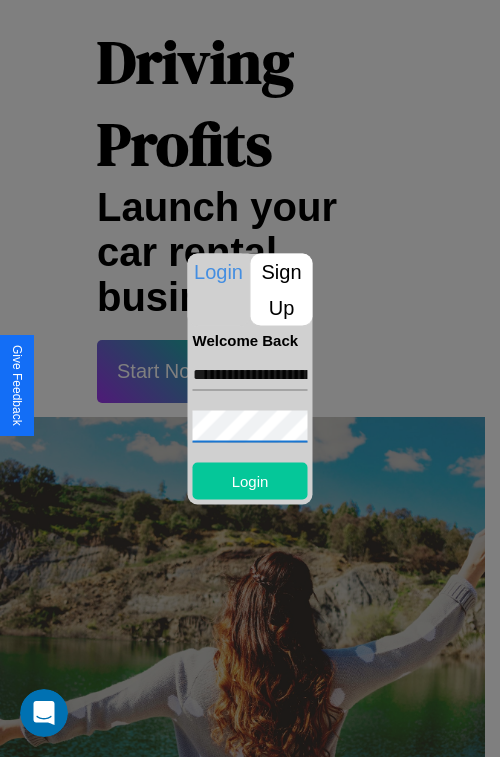 click on "Login" at bounding box center [250, 480] 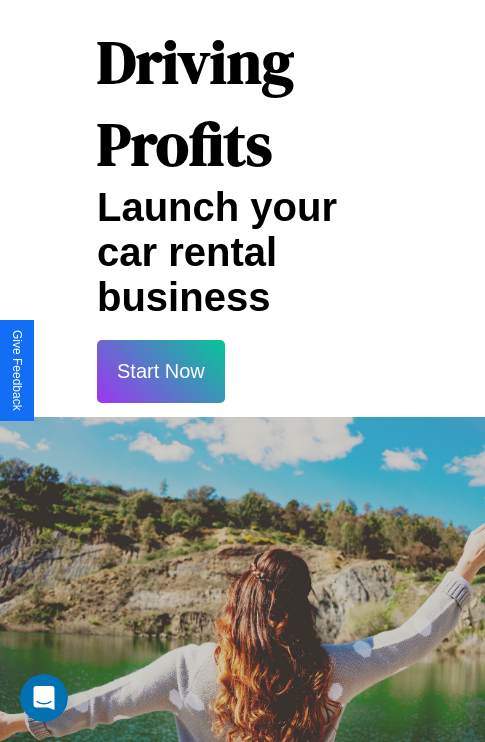 scroll, scrollTop: 0, scrollLeft: 0, axis: both 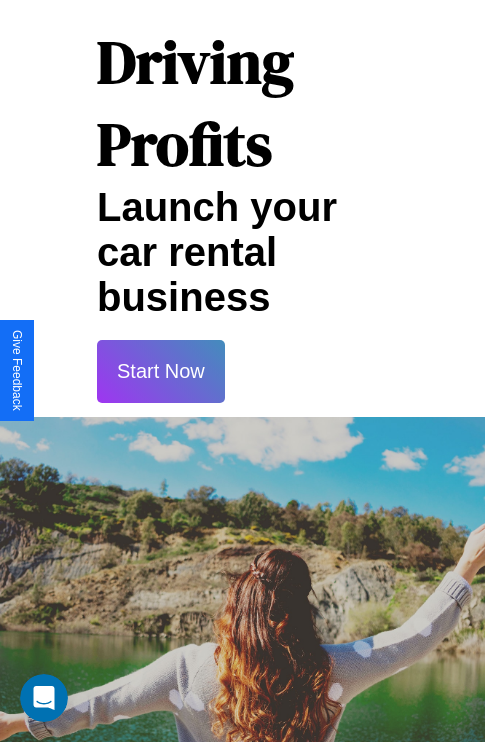 click on "Start Now" at bounding box center [161, 371] 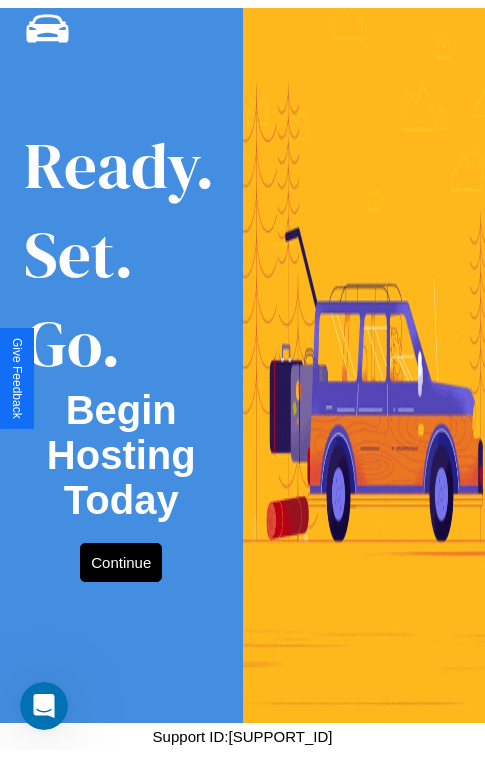 scroll, scrollTop: 0, scrollLeft: 0, axis: both 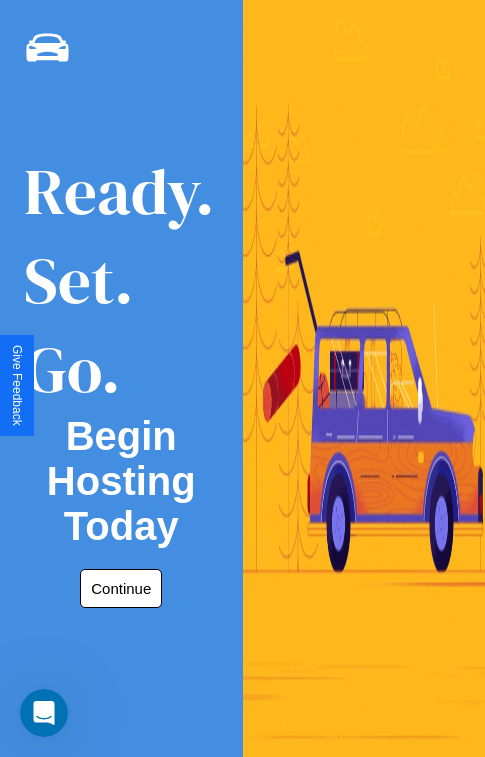 click on "Continue" at bounding box center [121, 588] 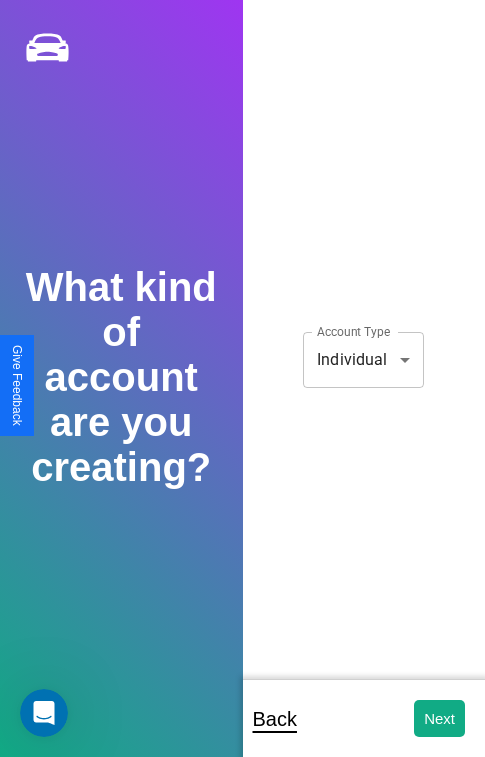 click on "**********" at bounding box center [242, 392] 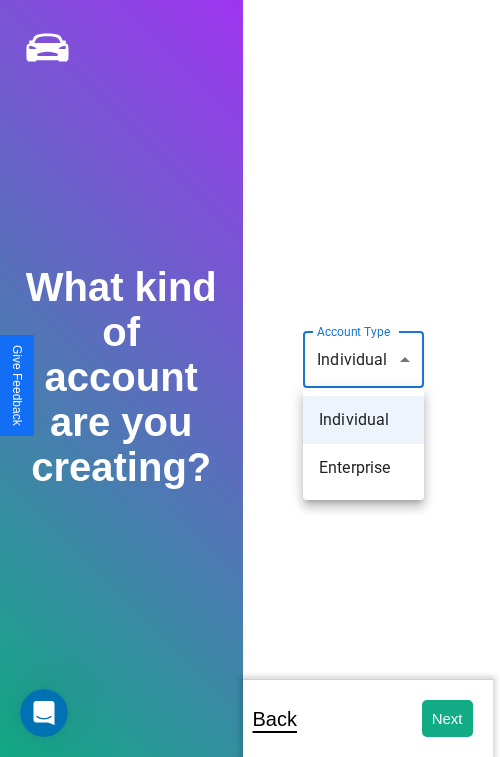 click on "Individual" at bounding box center [363, 420] 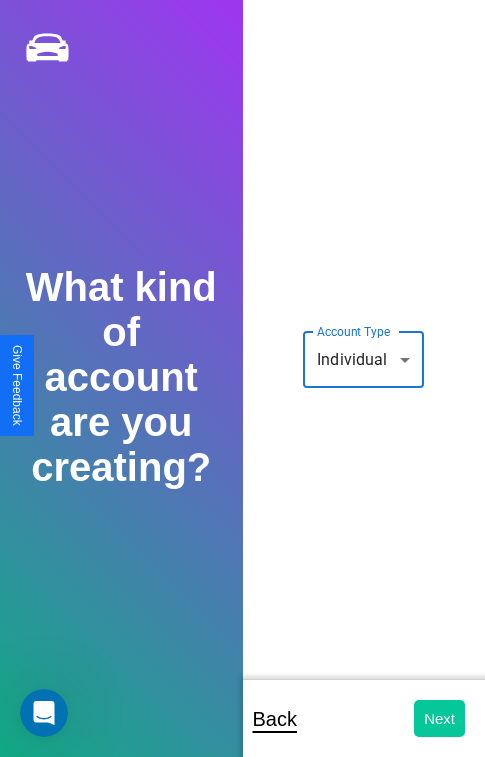 click on "Next" at bounding box center [439, 718] 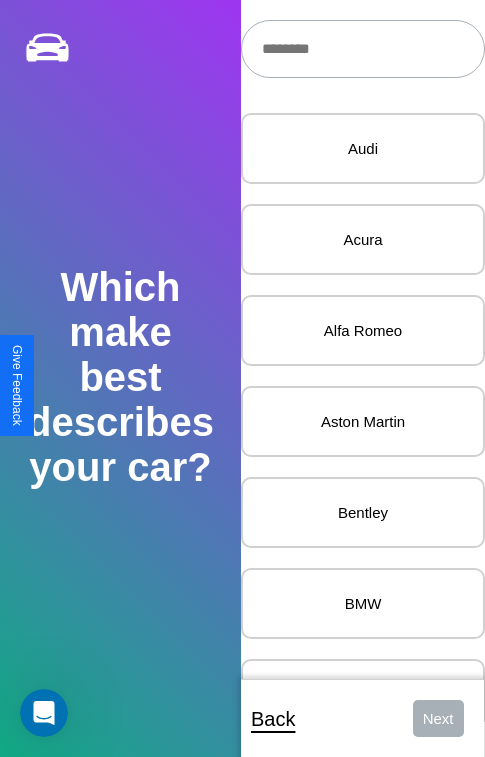 scroll, scrollTop: 27, scrollLeft: 0, axis: vertical 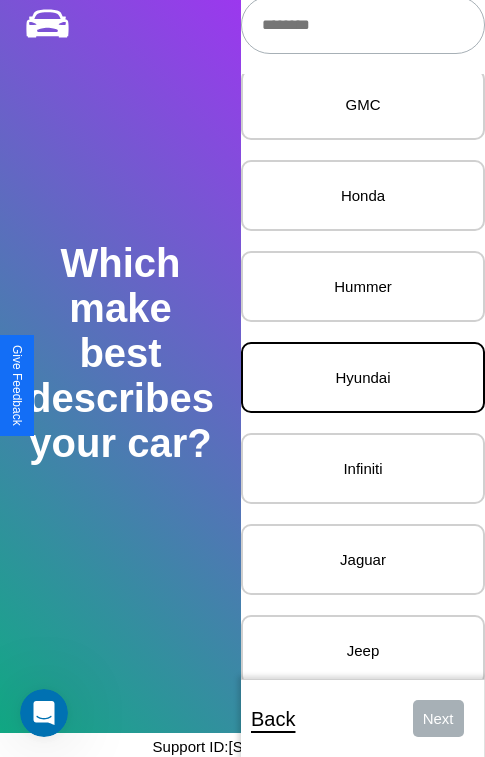 click on "Hyundai" at bounding box center (363, 377) 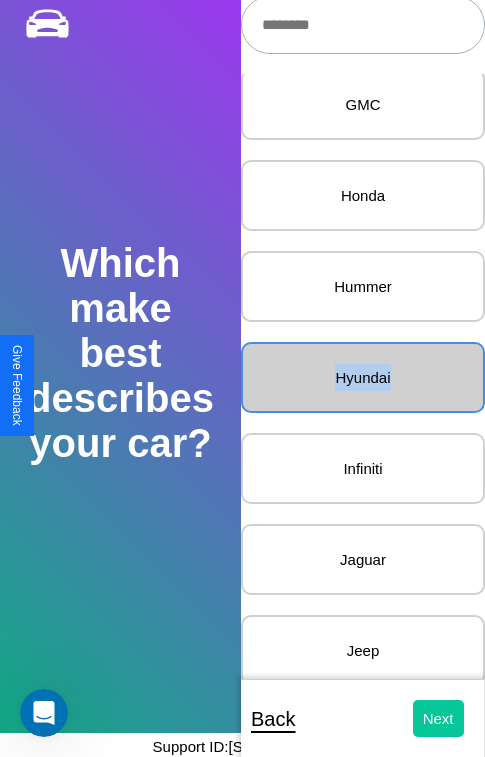 click on "Next" at bounding box center (438, 718) 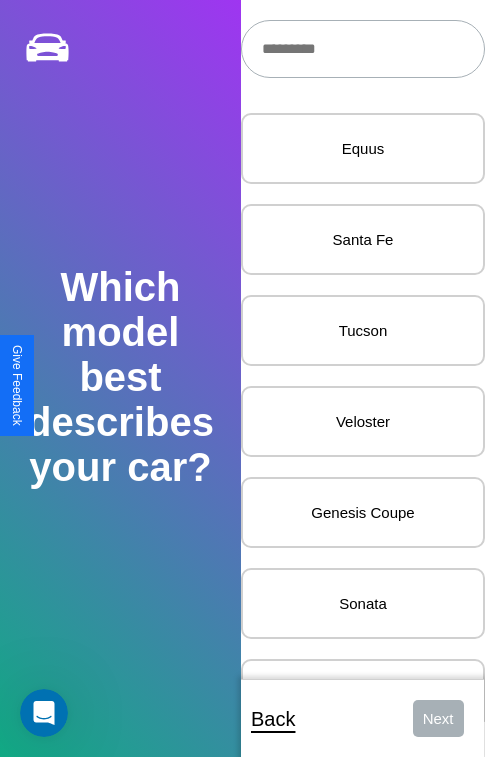 scroll, scrollTop: 27, scrollLeft: 0, axis: vertical 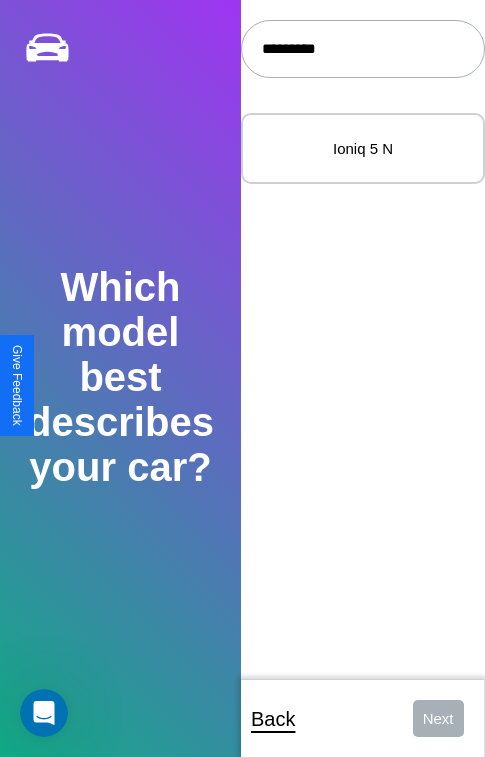 type on "*********" 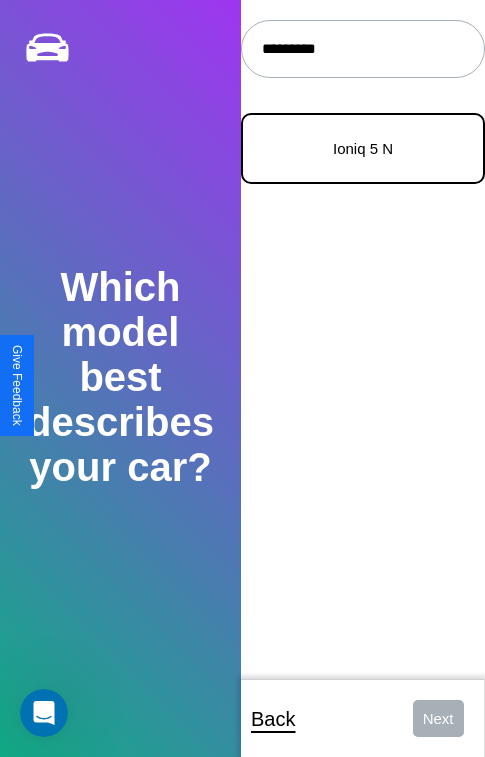 click on "Ioniq 5 N" at bounding box center [363, 148] 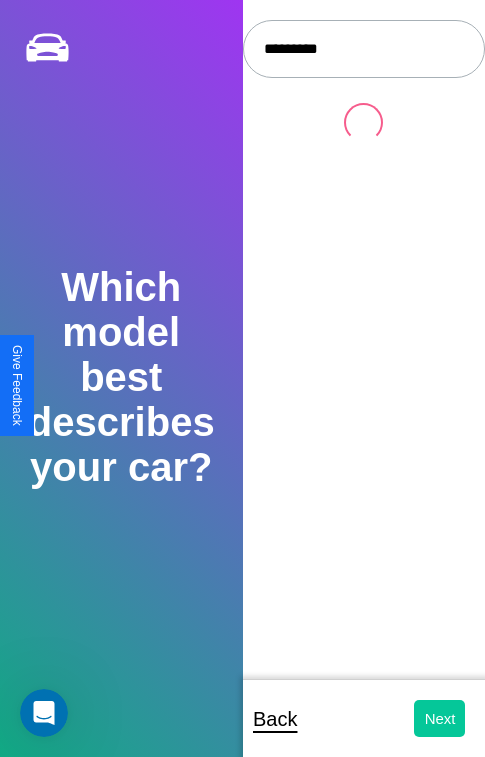 click on "Next" at bounding box center [439, 718] 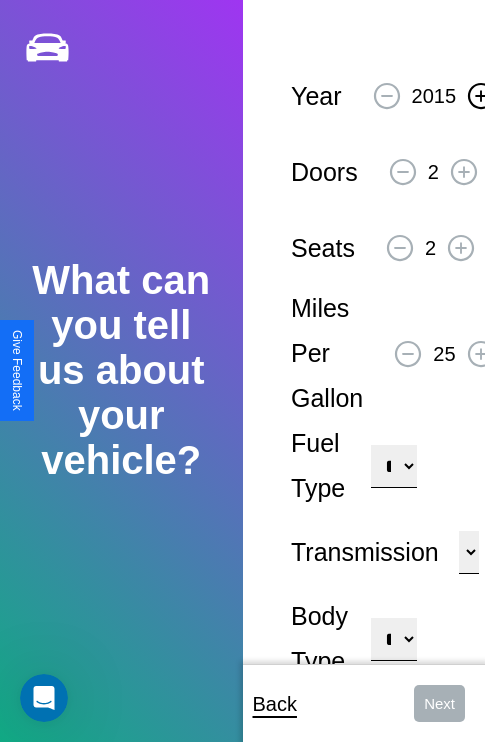 click 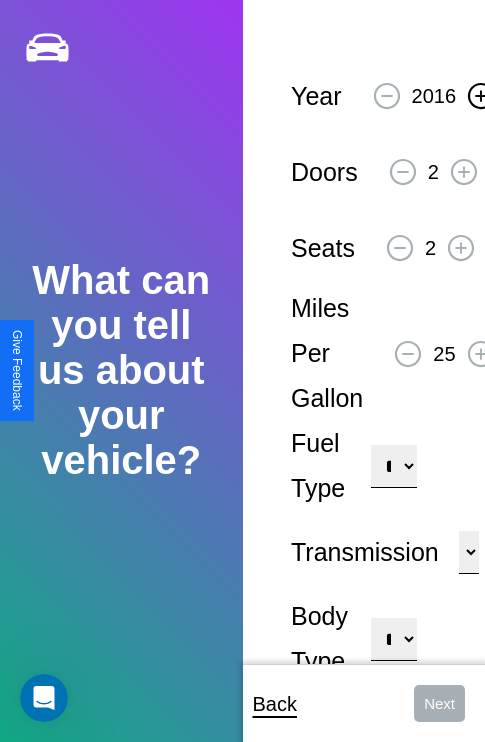 click 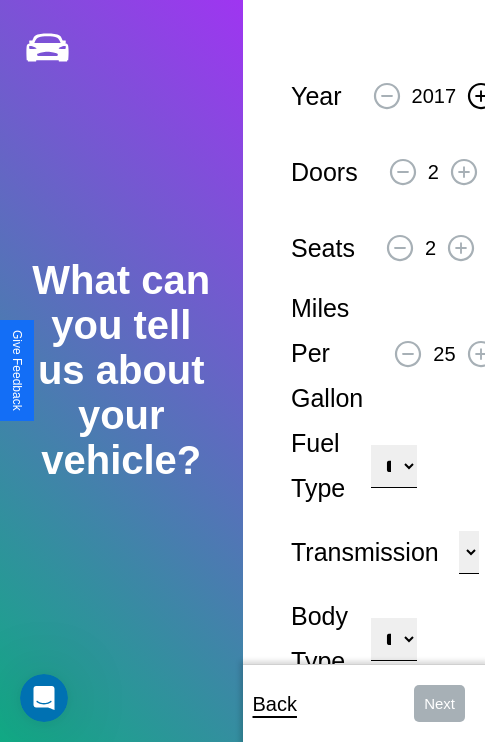 click 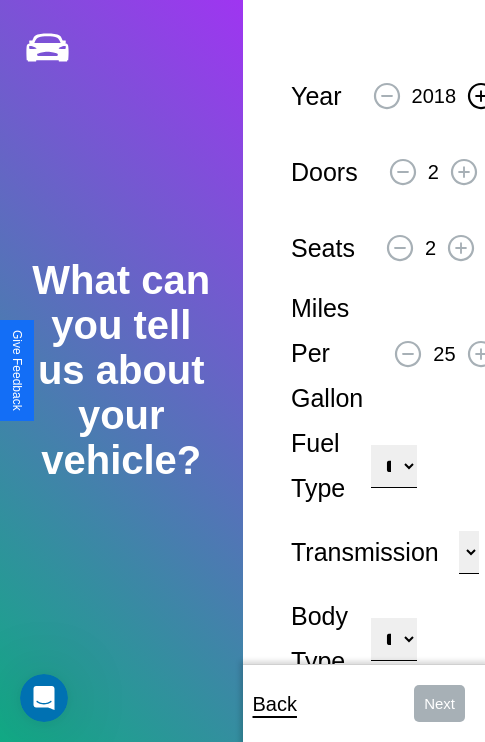 click 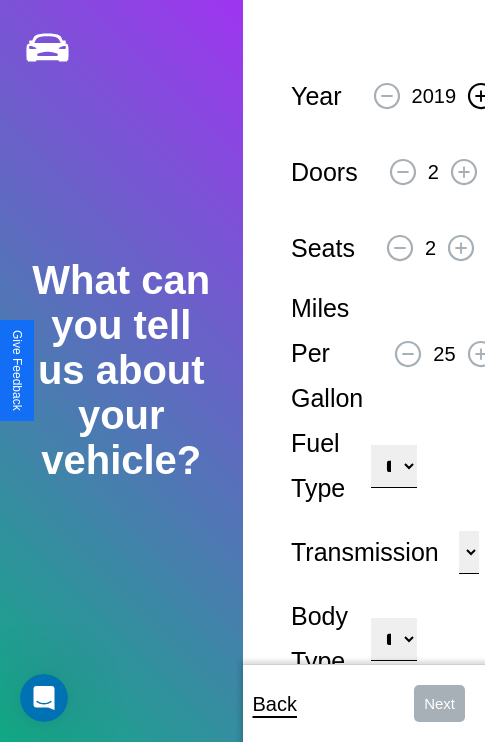 click 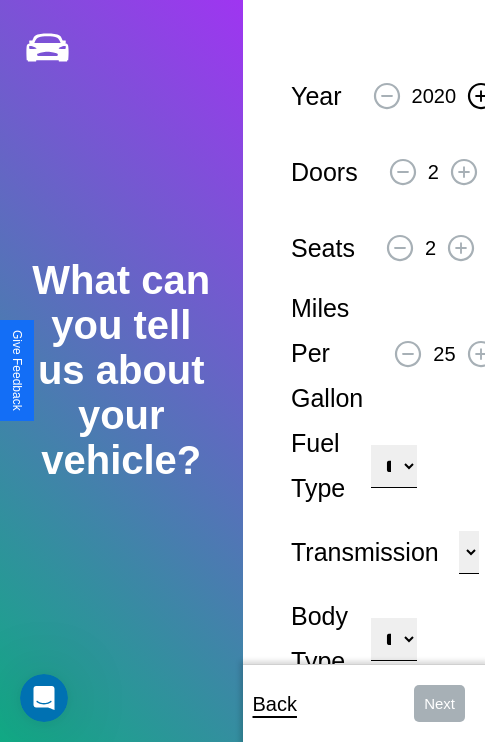 click 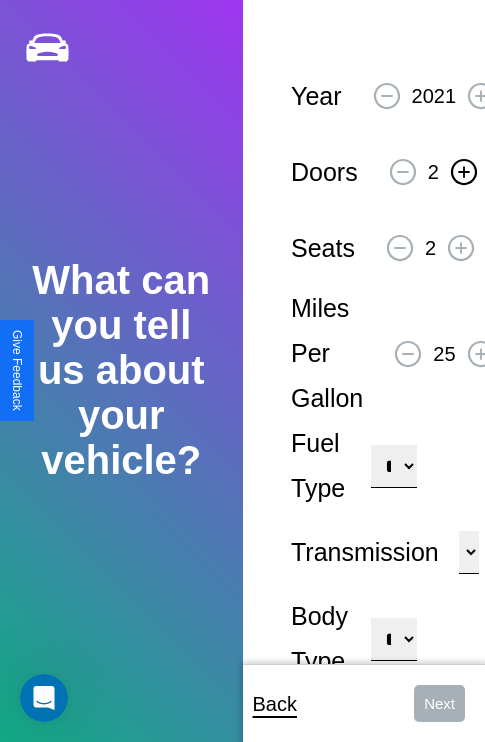 click 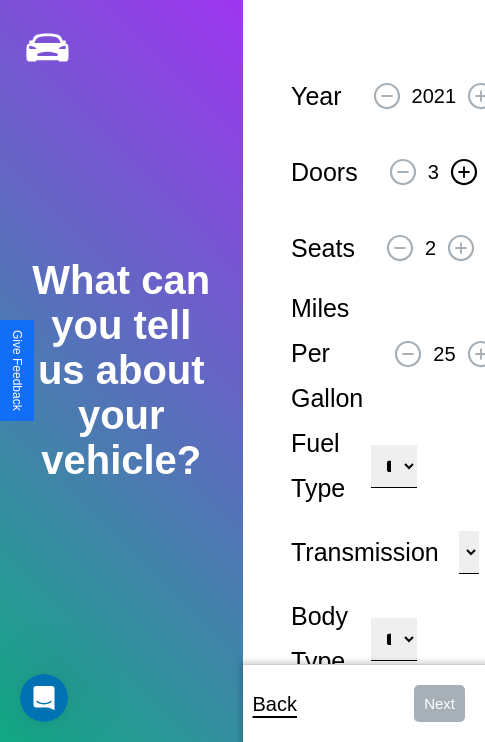 click 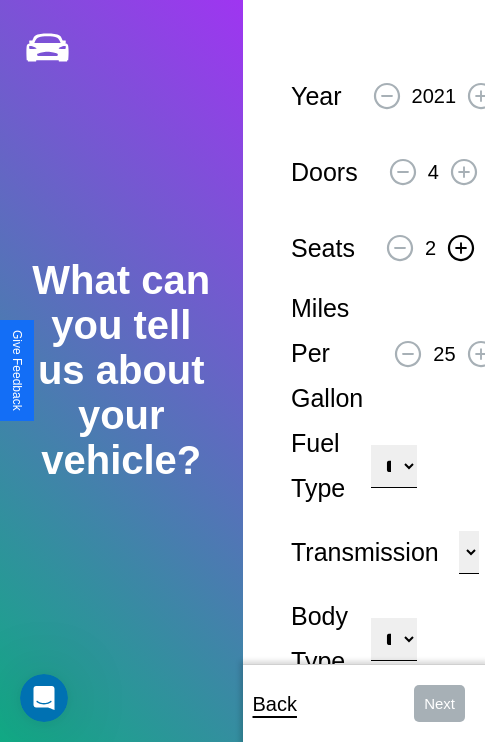 click 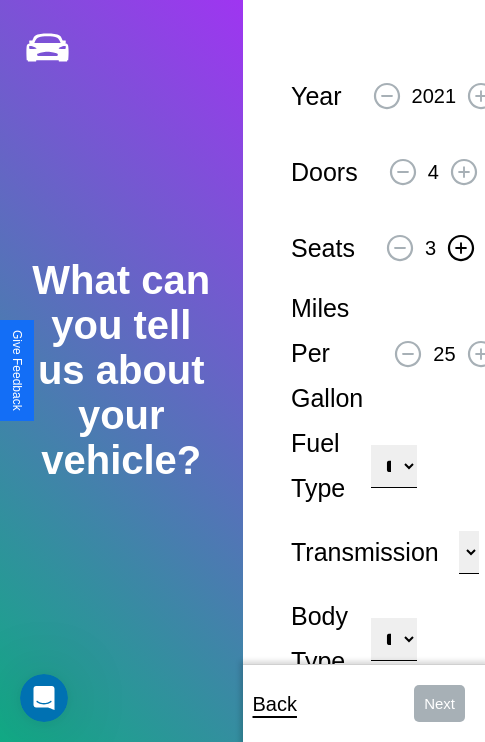 click 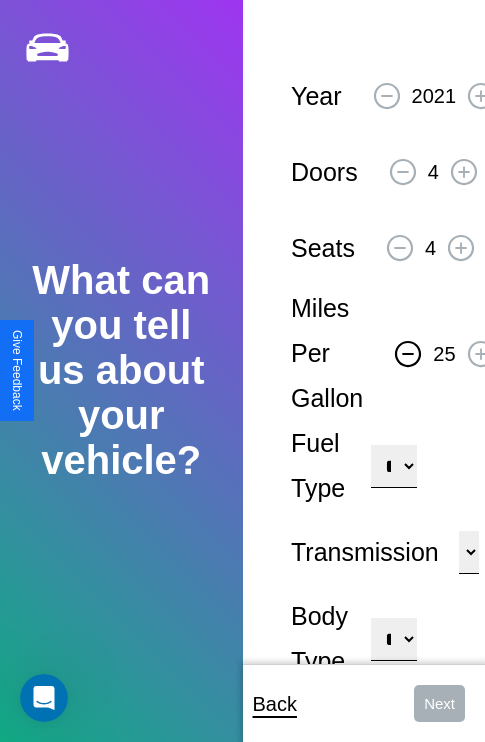 click 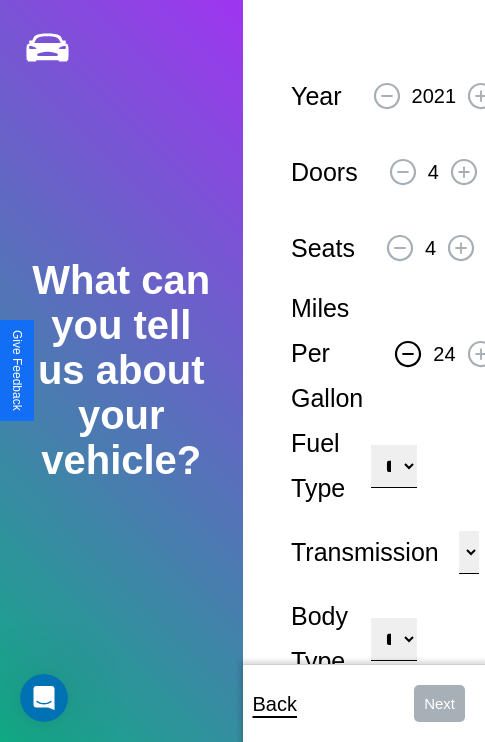 click 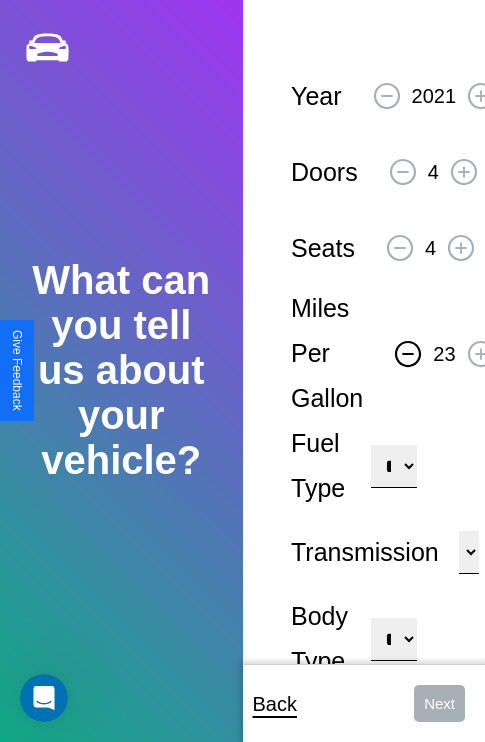 click 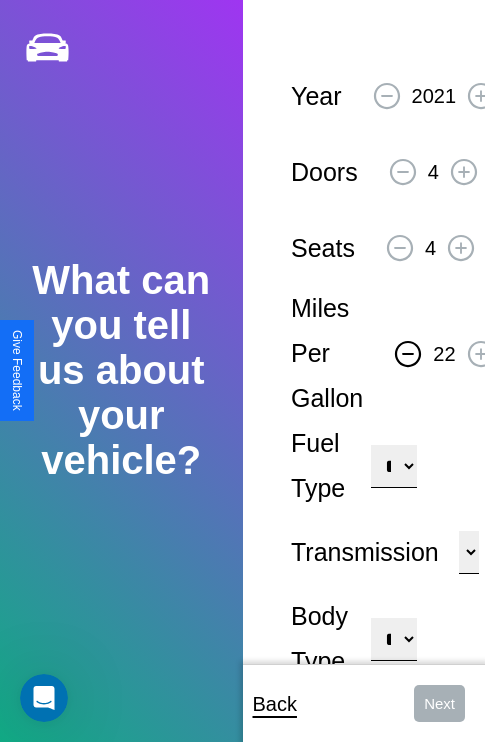 click 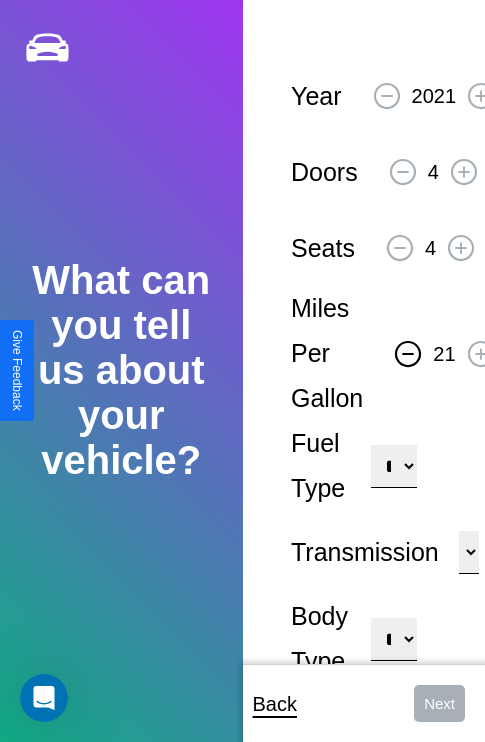 click 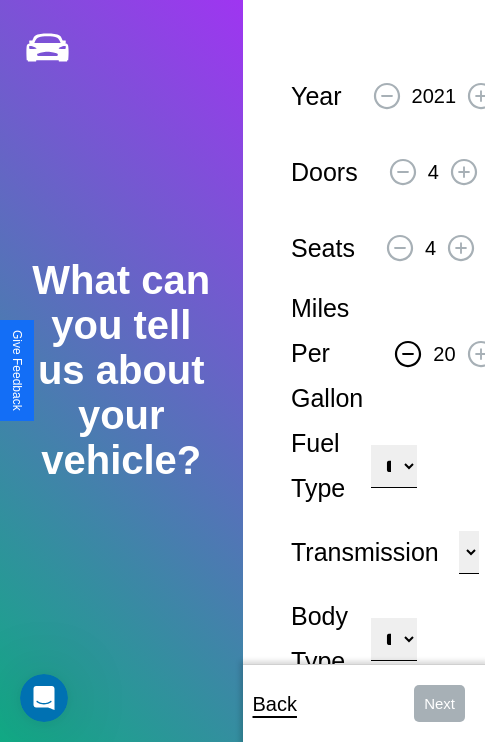 click 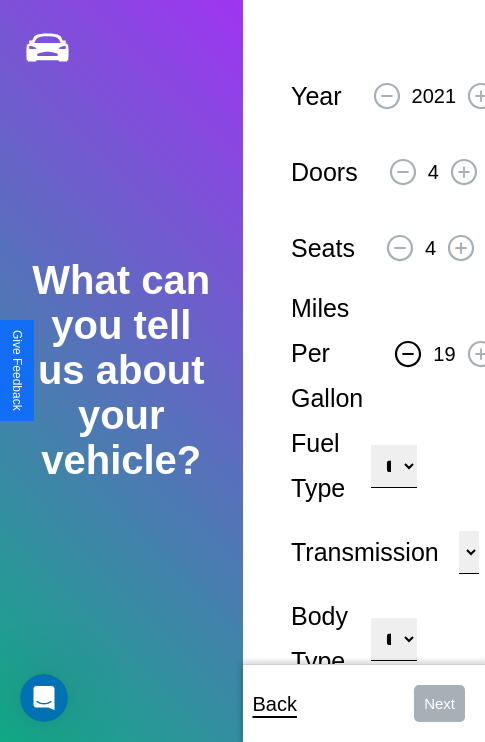 click 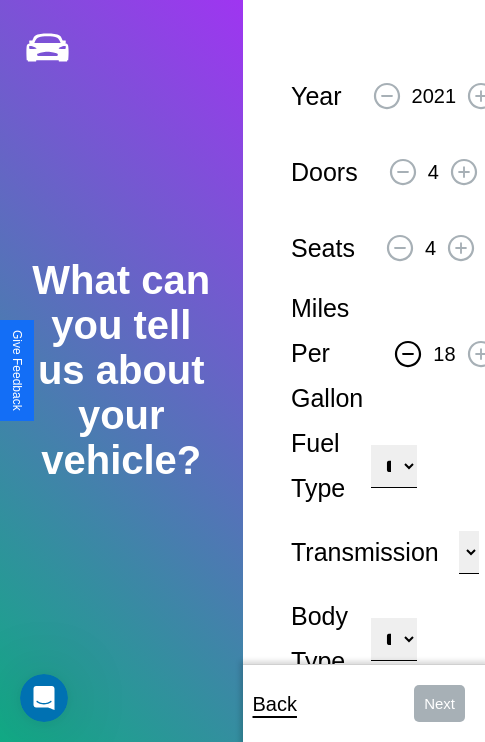 click 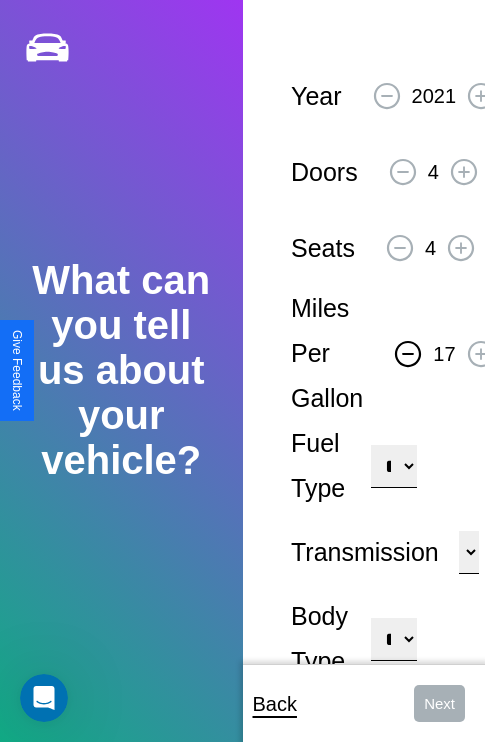 click 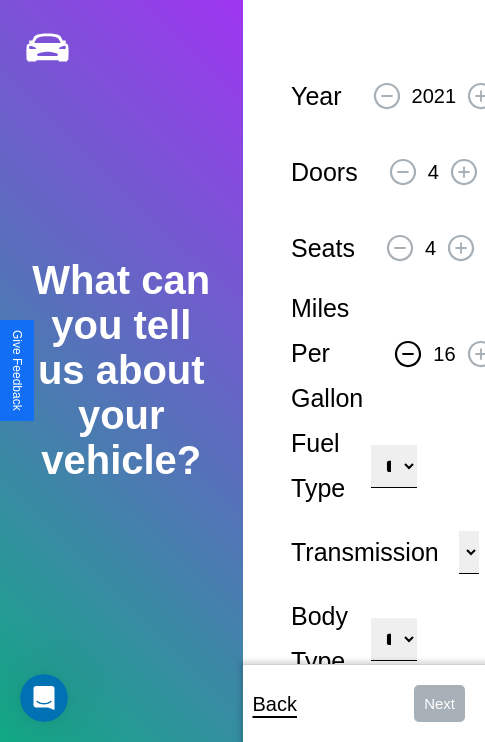 click 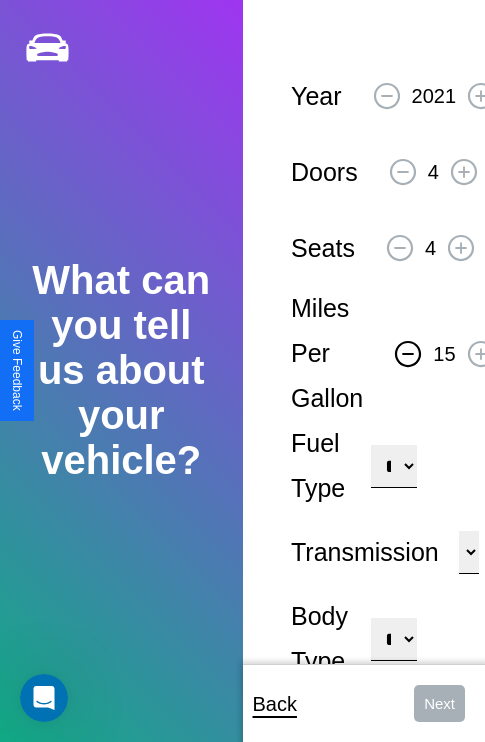 click on "**********" at bounding box center [393, 466] 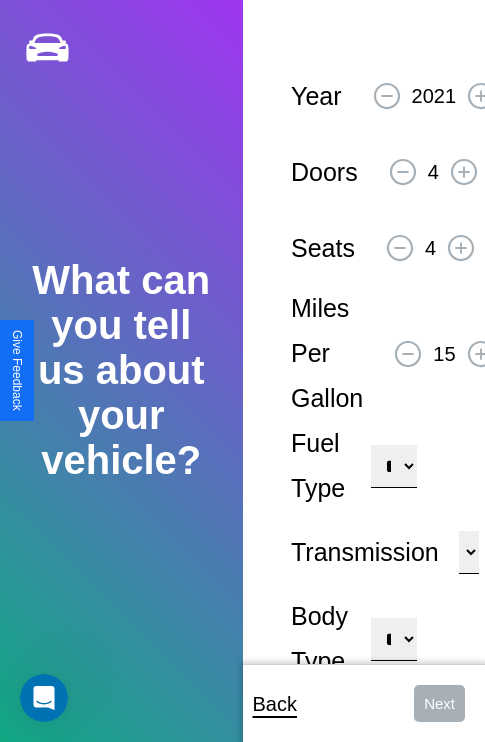 select on "**********" 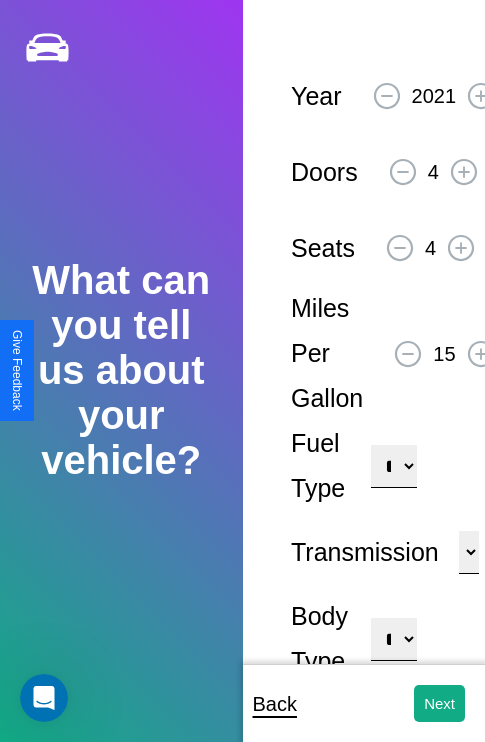 click on "**********" at bounding box center [393, 639] 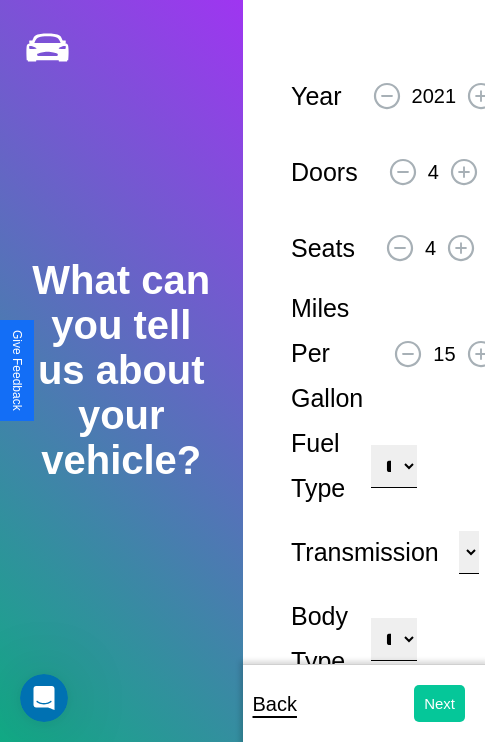 click on "Next" at bounding box center (439, 703) 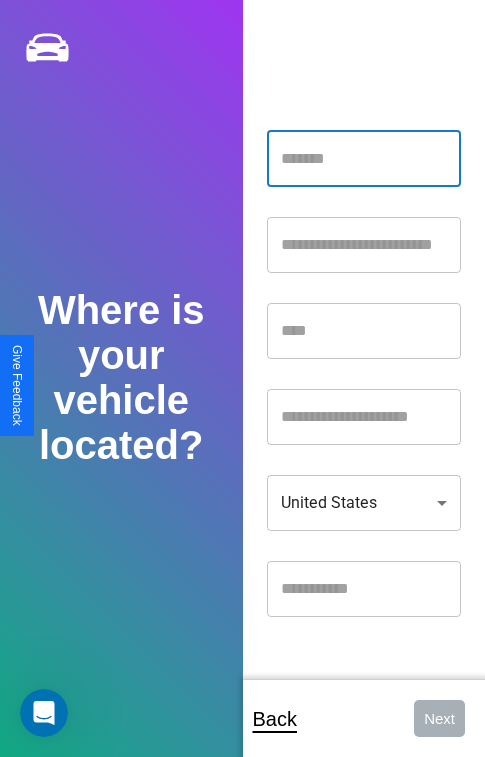 click at bounding box center (364, 159) 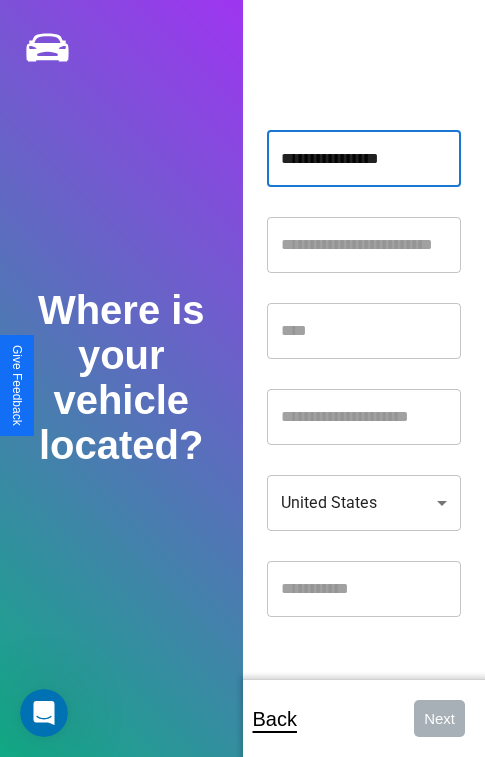 type on "**********" 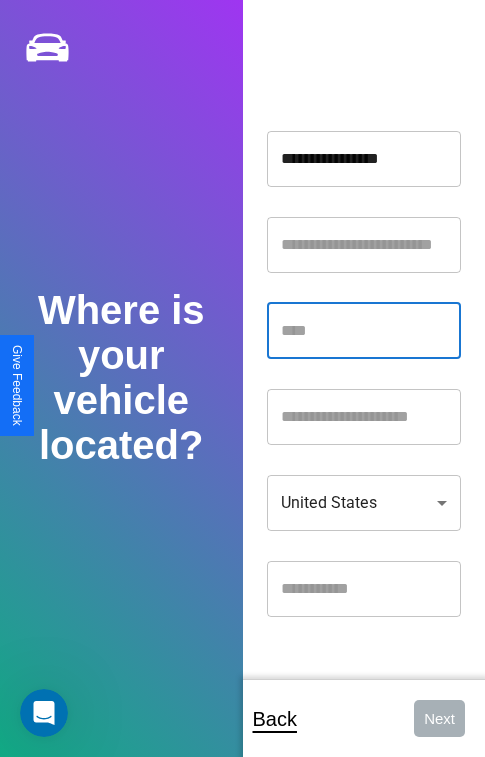 click at bounding box center (364, 331) 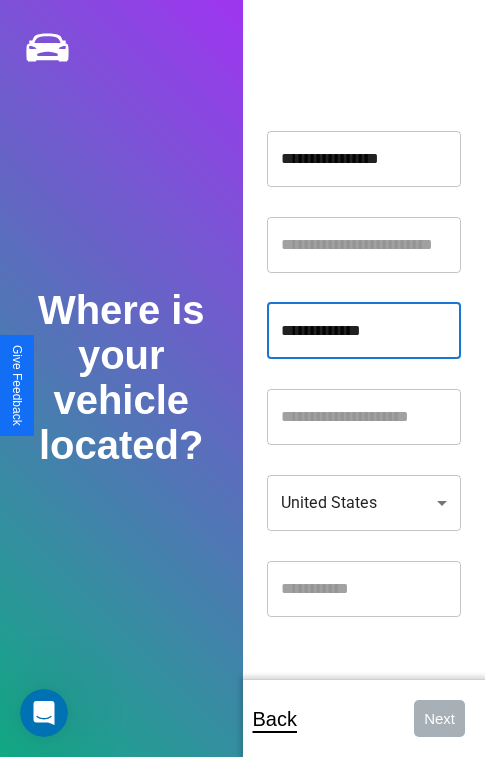 type on "**********" 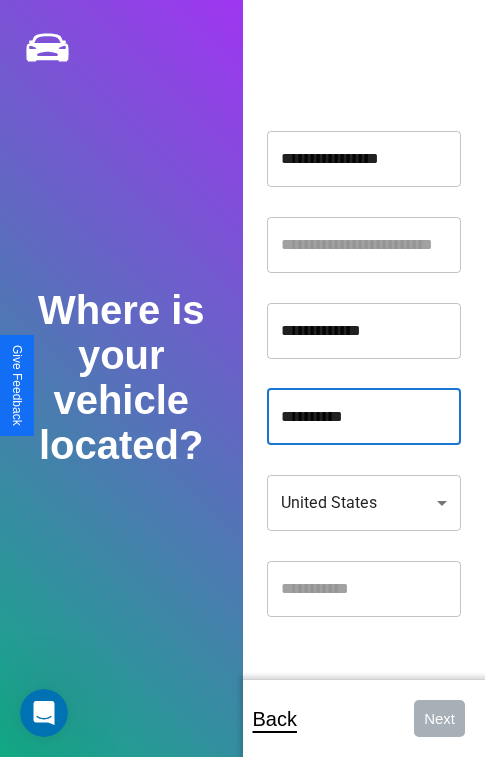 type on "**********" 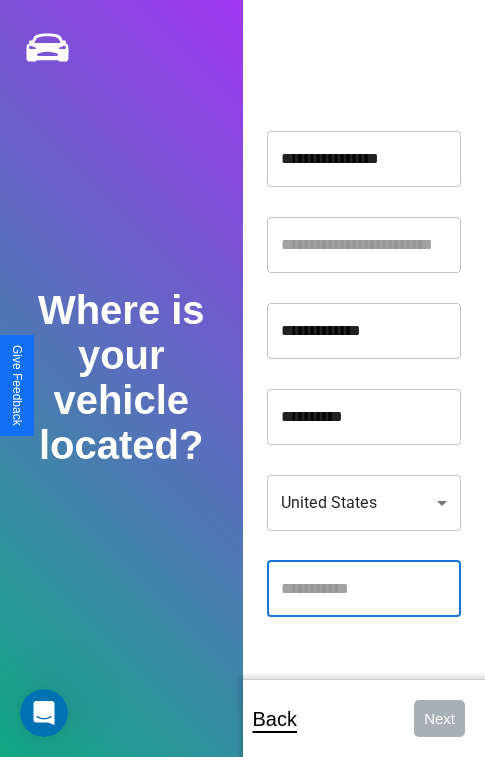 click at bounding box center (364, 589) 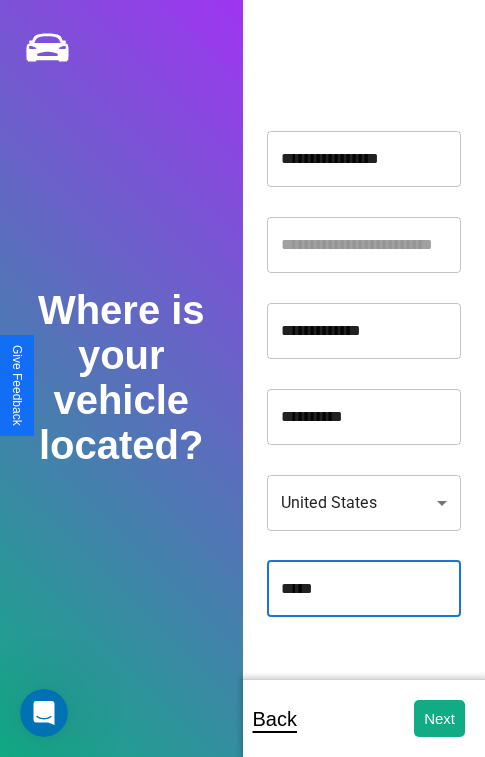 type on "*****" 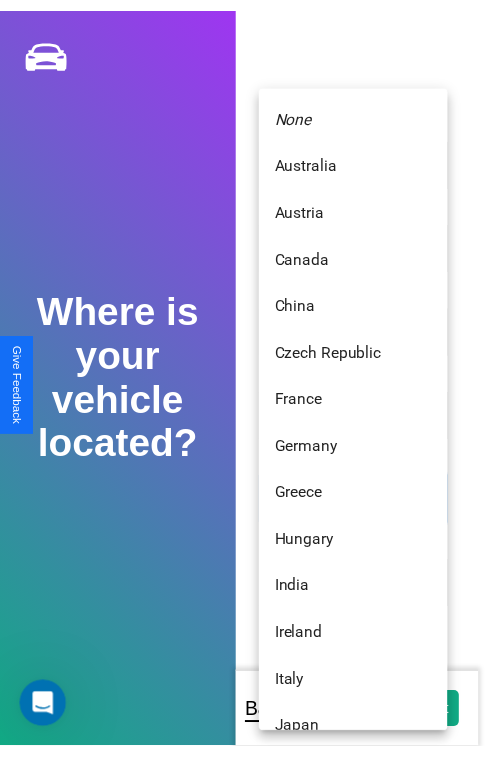 scroll, scrollTop: 459, scrollLeft: 0, axis: vertical 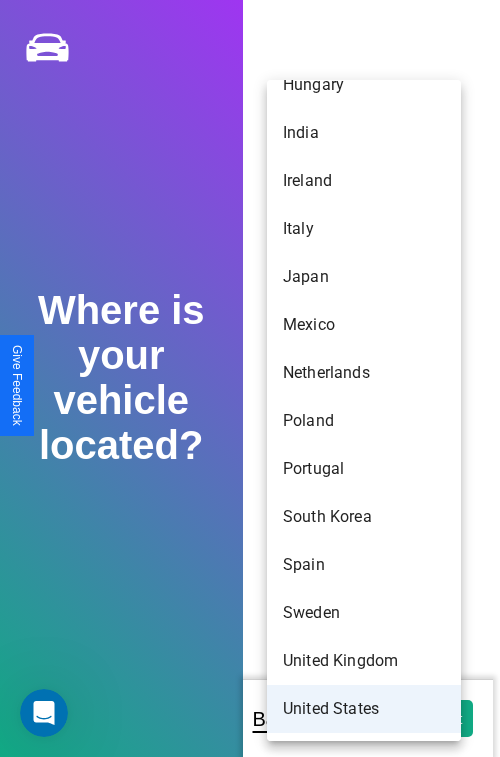 click on "United States" at bounding box center [364, 709] 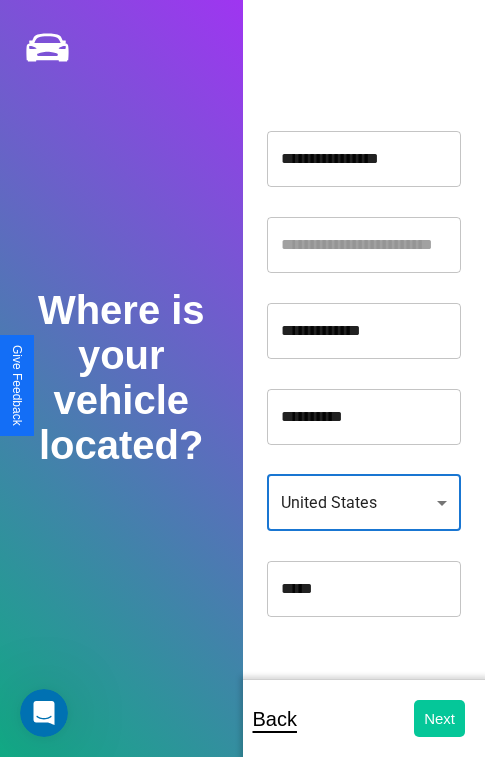 click on "Next" at bounding box center (439, 718) 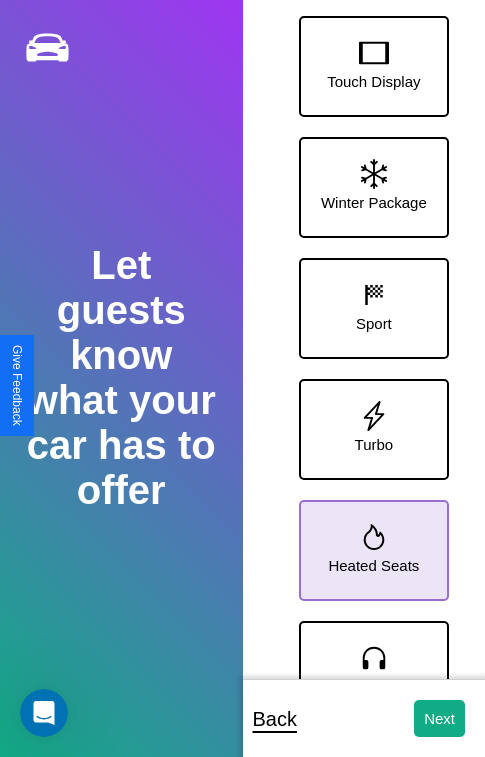 click 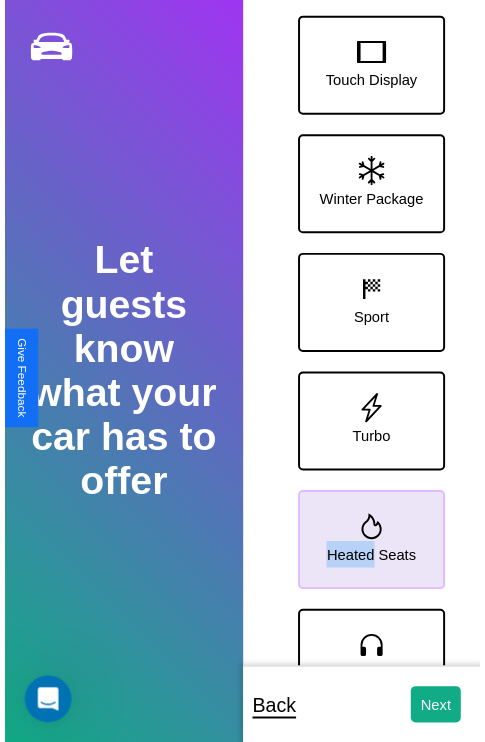 scroll, scrollTop: 370, scrollLeft: 0, axis: vertical 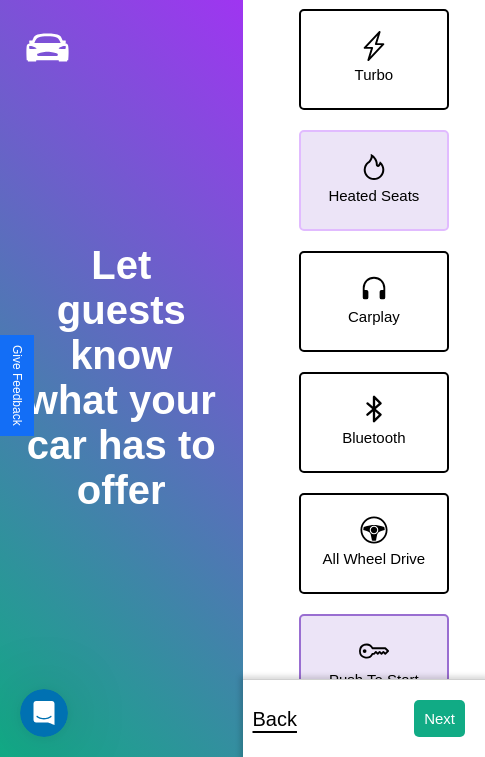 click 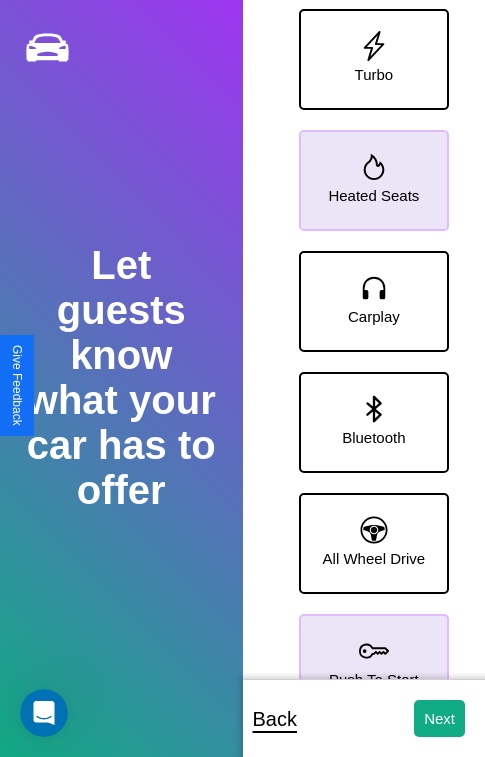 click 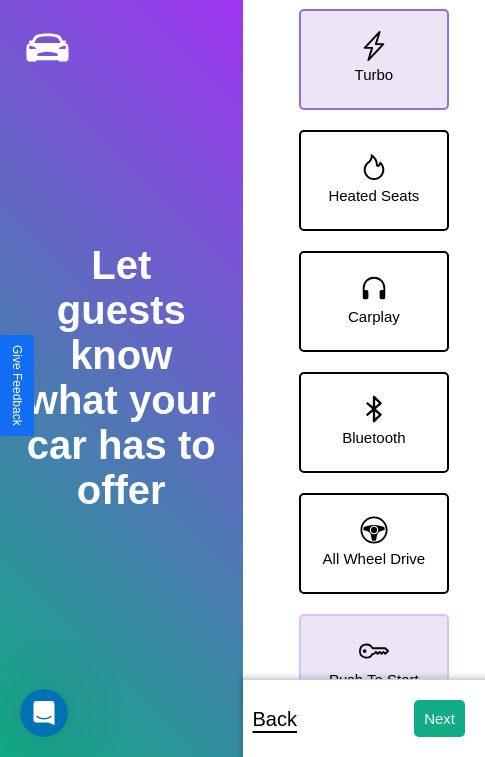 click 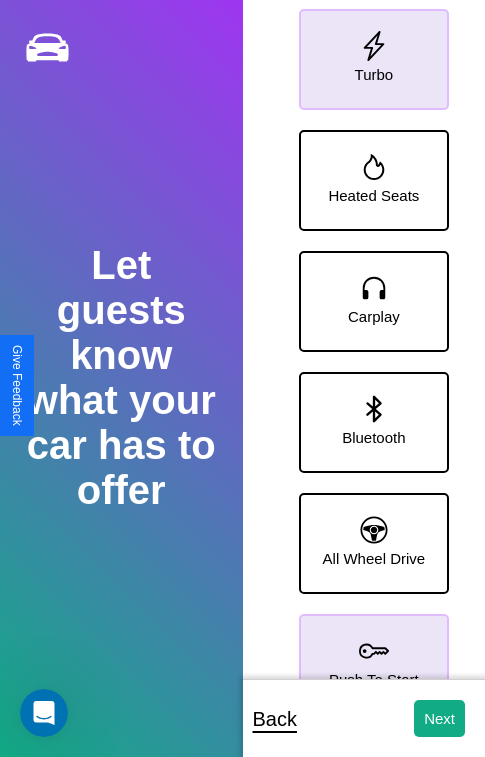 click 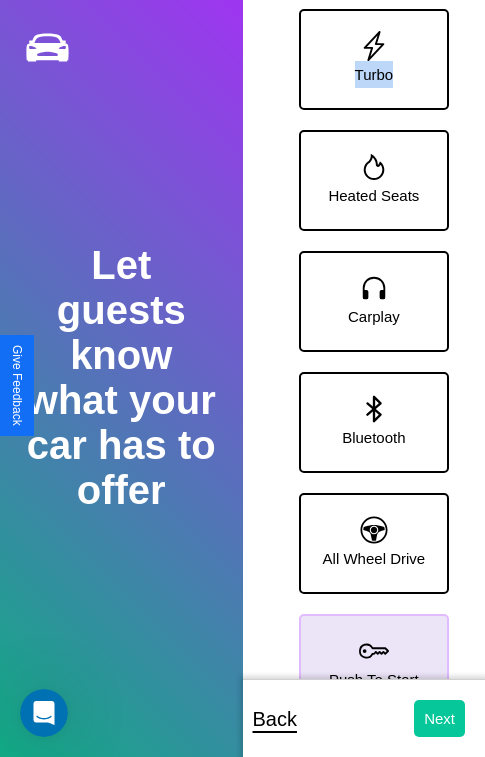 click on "Next" at bounding box center [439, 718] 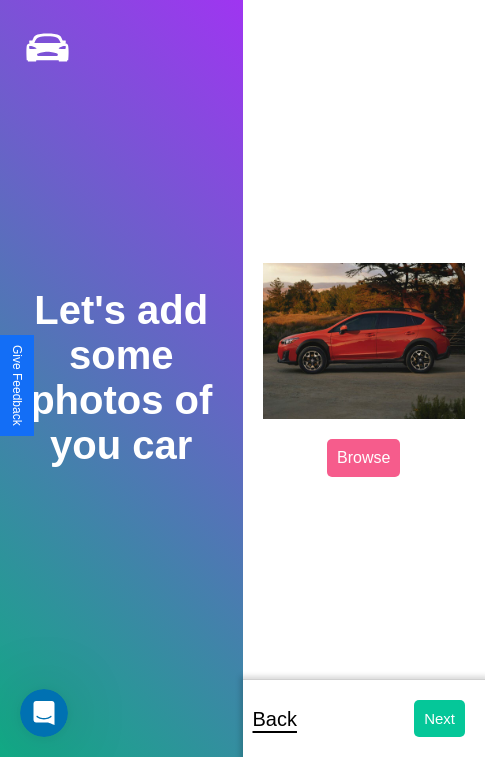 click on "Next" at bounding box center [439, 718] 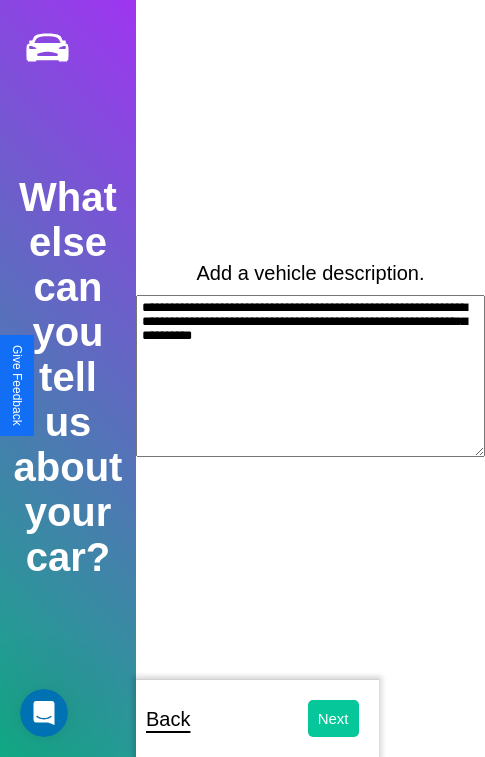 type on "**********" 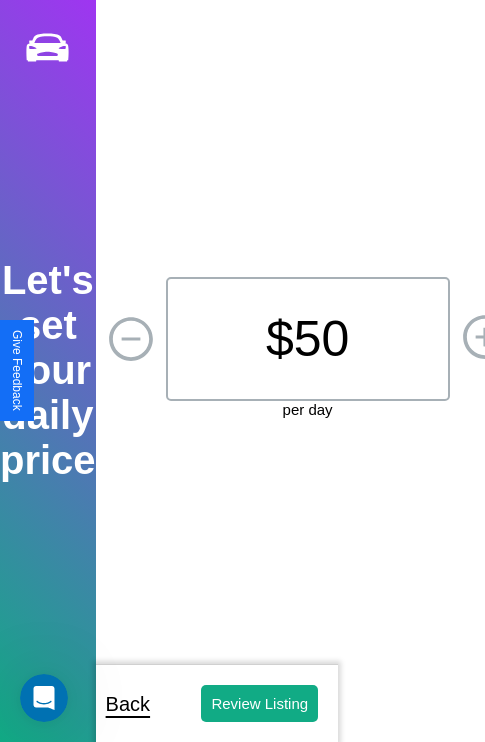click on "$ 50" at bounding box center [308, 339] 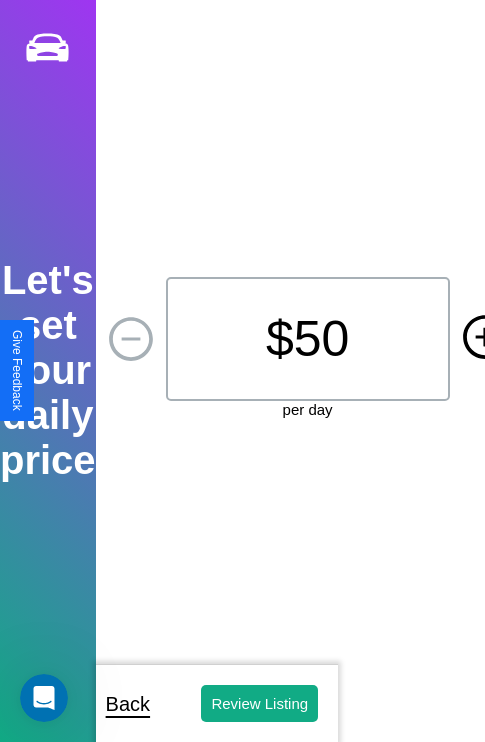click 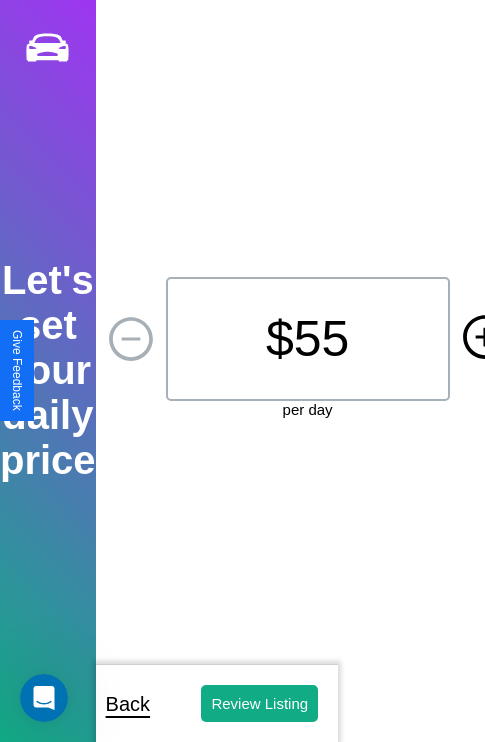 click 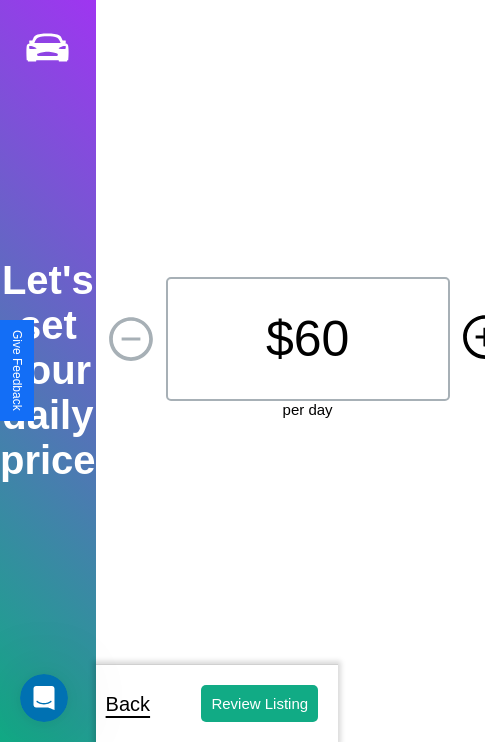 click 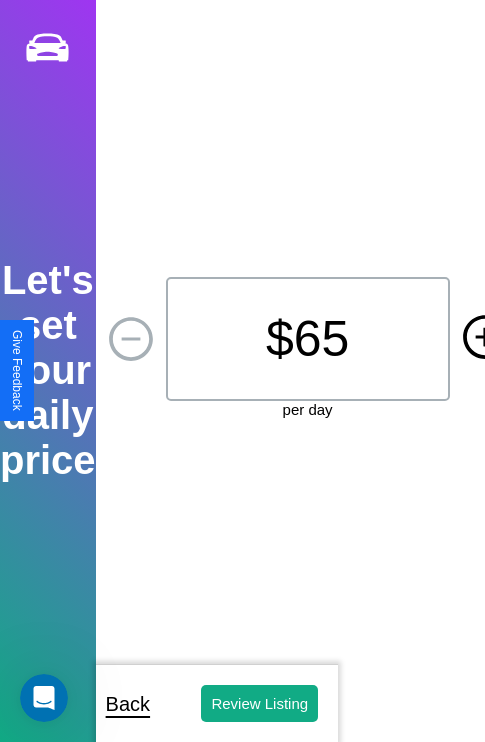 click 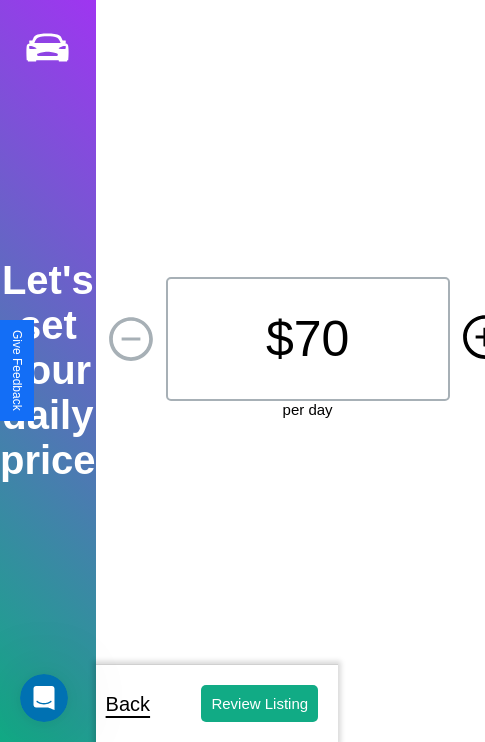 click 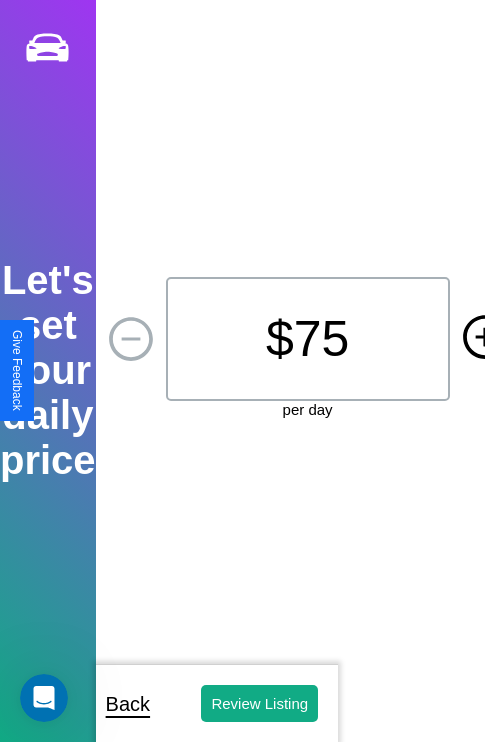 click 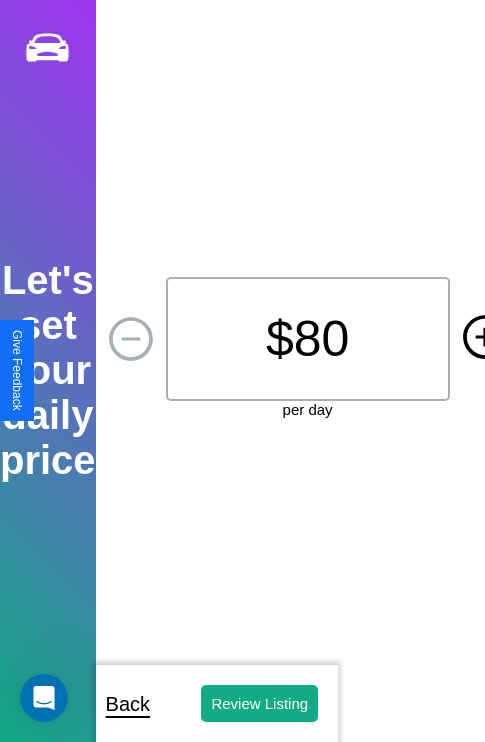 click 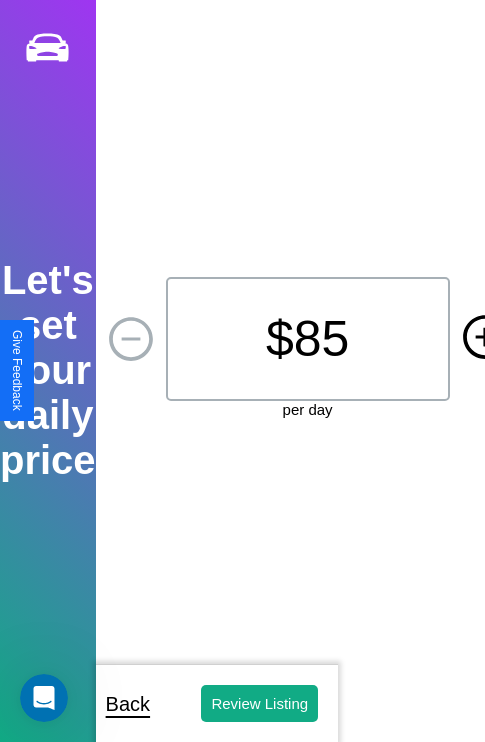 click 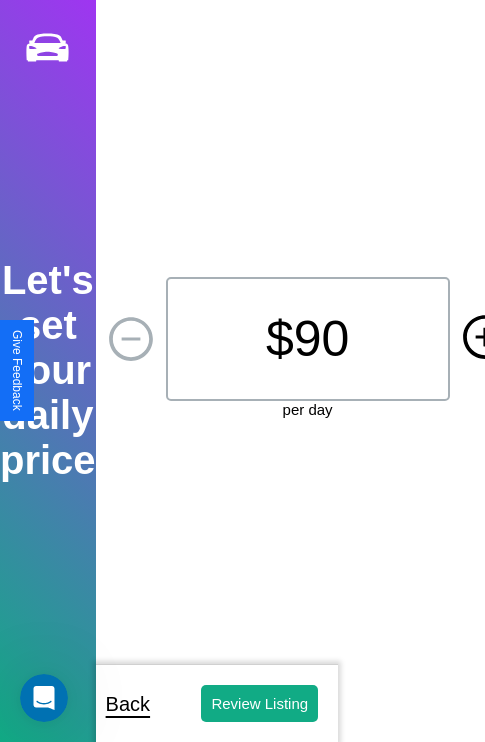 click 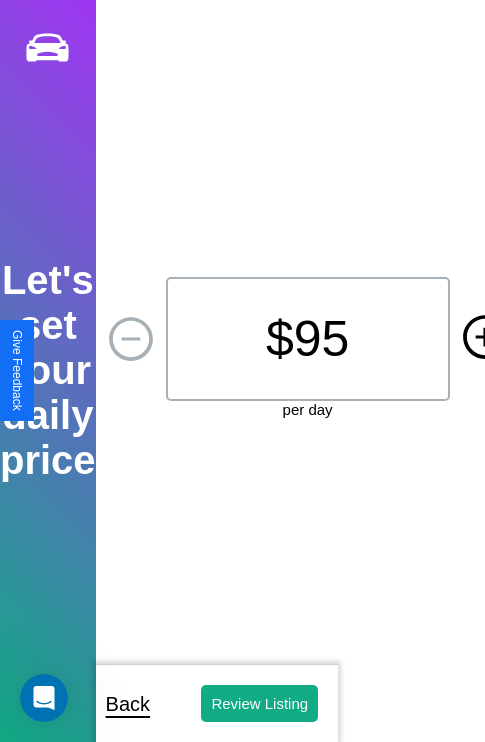 click 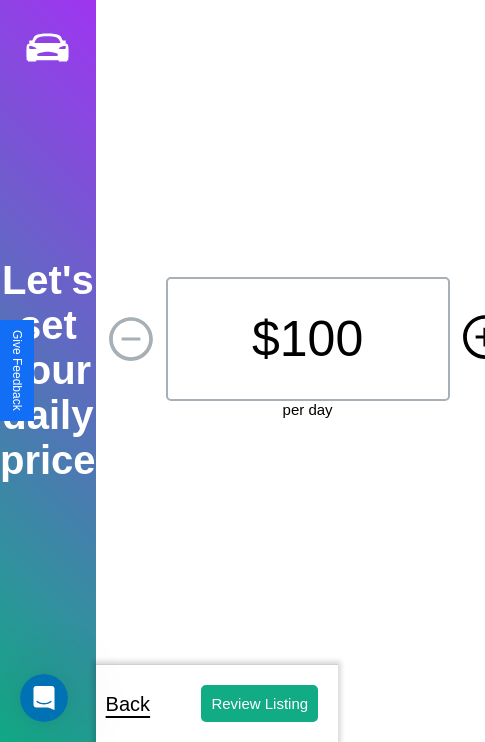 click 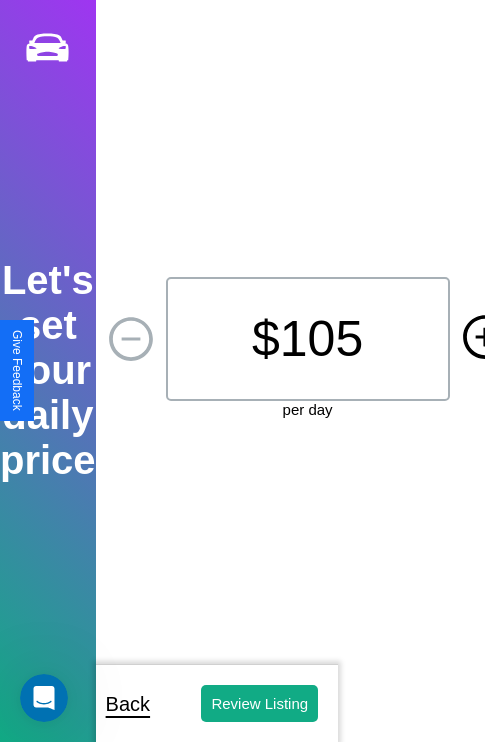 click 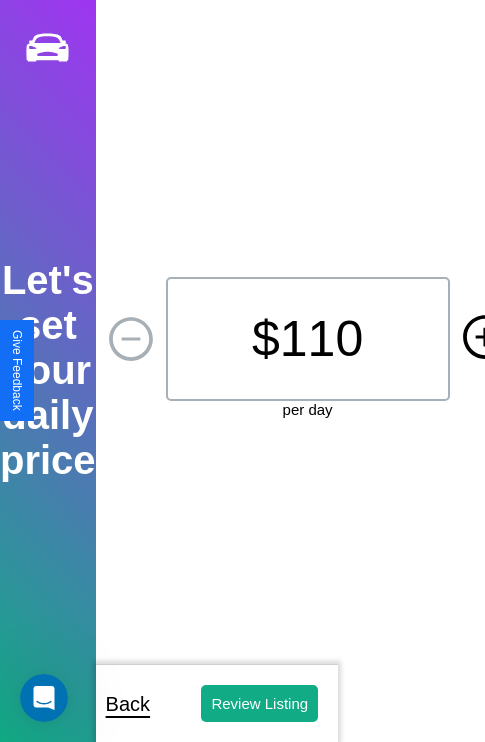 click 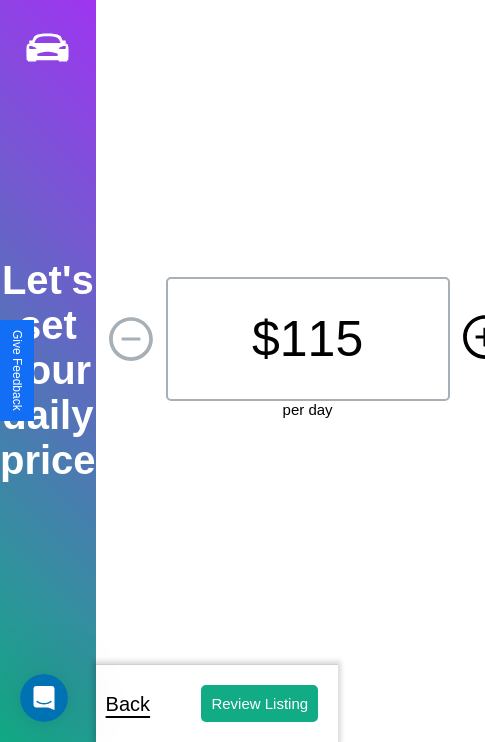 click 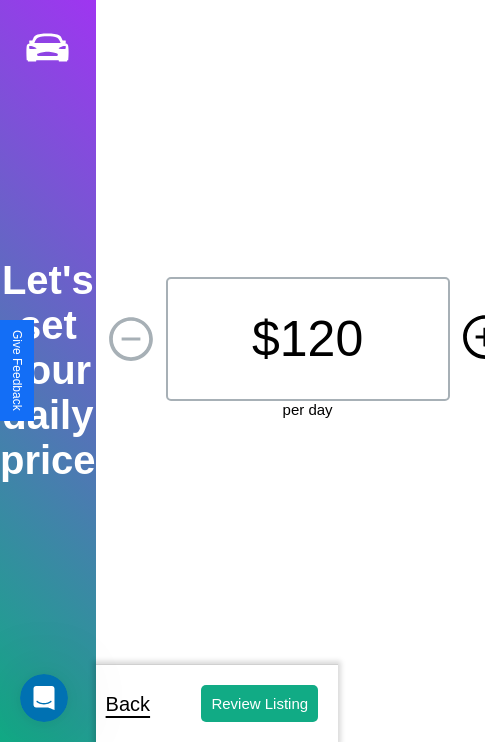 click 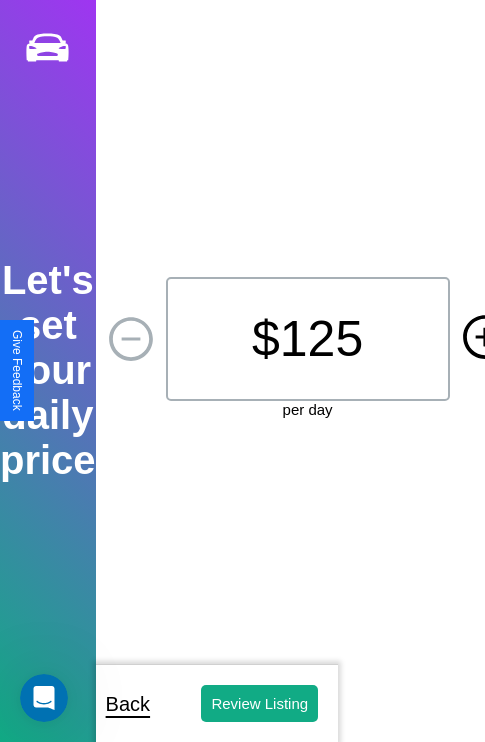 click 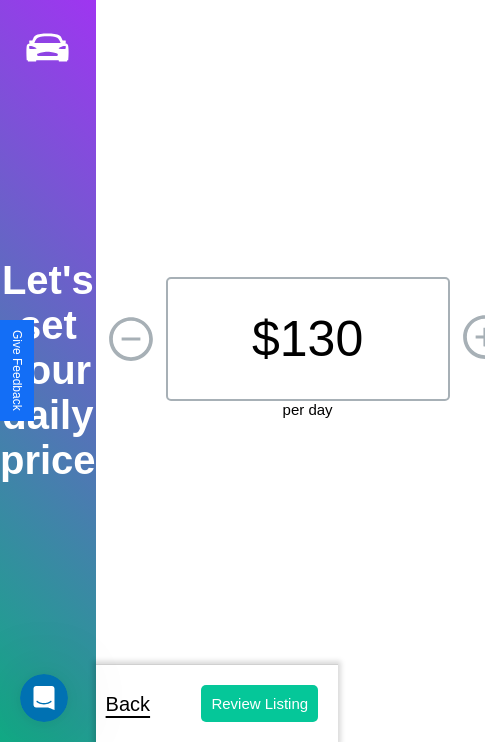 click on "Review Listing" at bounding box center (259, 703) 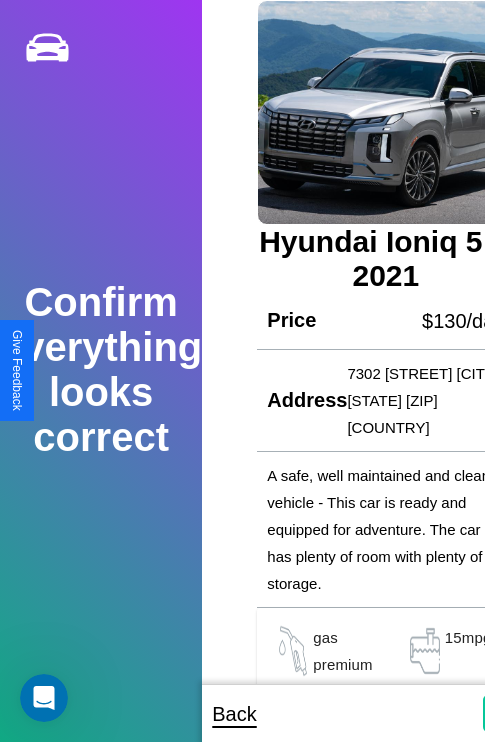 scroll, scrollTop: 5, scrollLeft: 54, axis: both 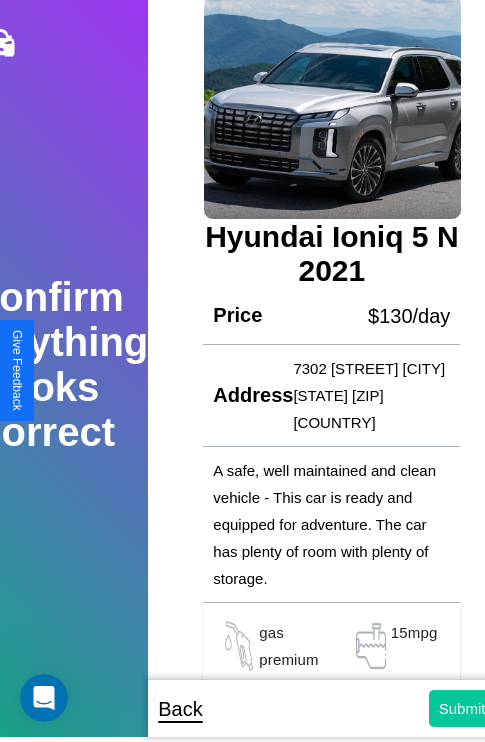 click on "Submit" at bounding box center [462, 708] 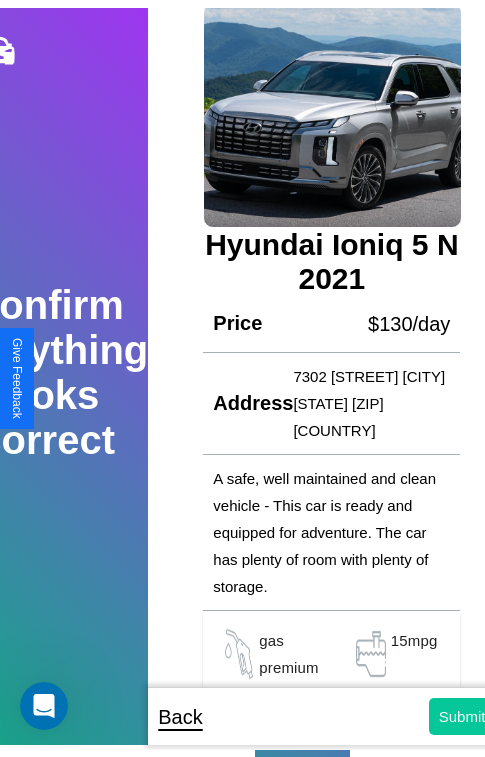 scroll, scrollTop: 5, scrollLeft: 0, axis: vertical 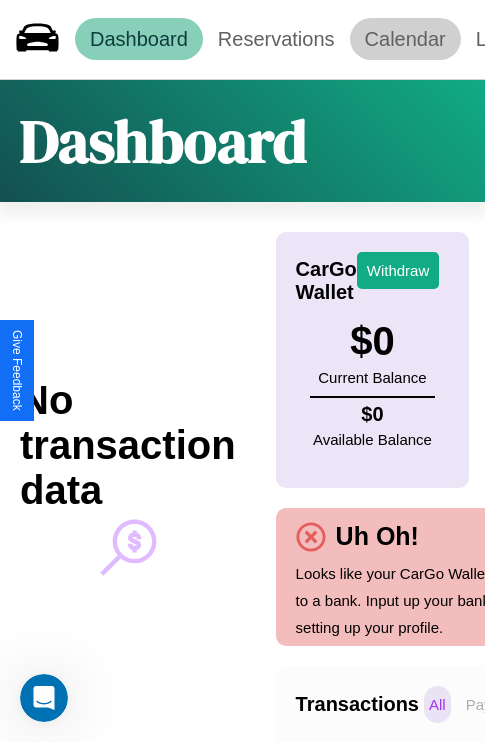 click on "Calendar" at bounding box center [405, 39] 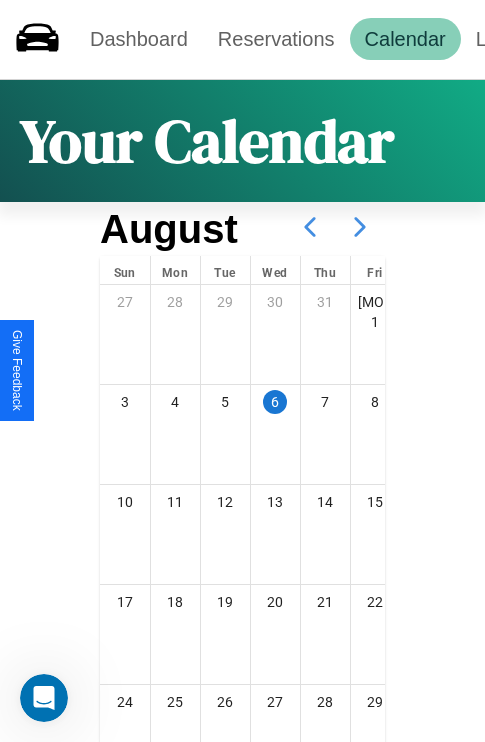 click 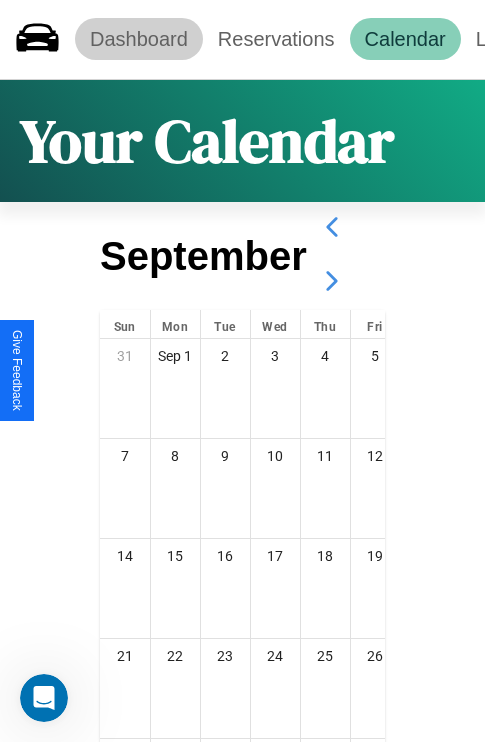 click on "Dashboard" at bounding box center [139, 39] 